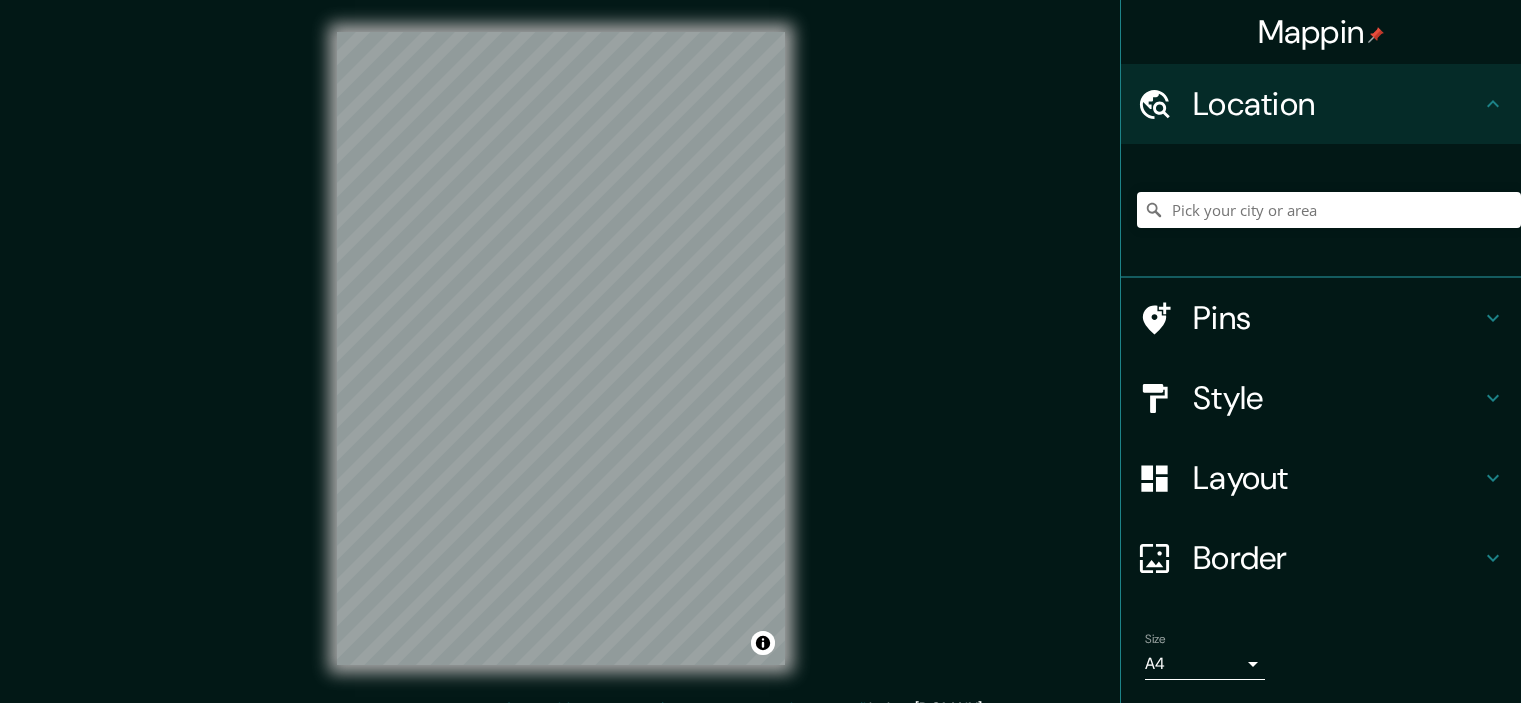 scroll, scrollTop: 0, scrollLeft: 0, axis: both 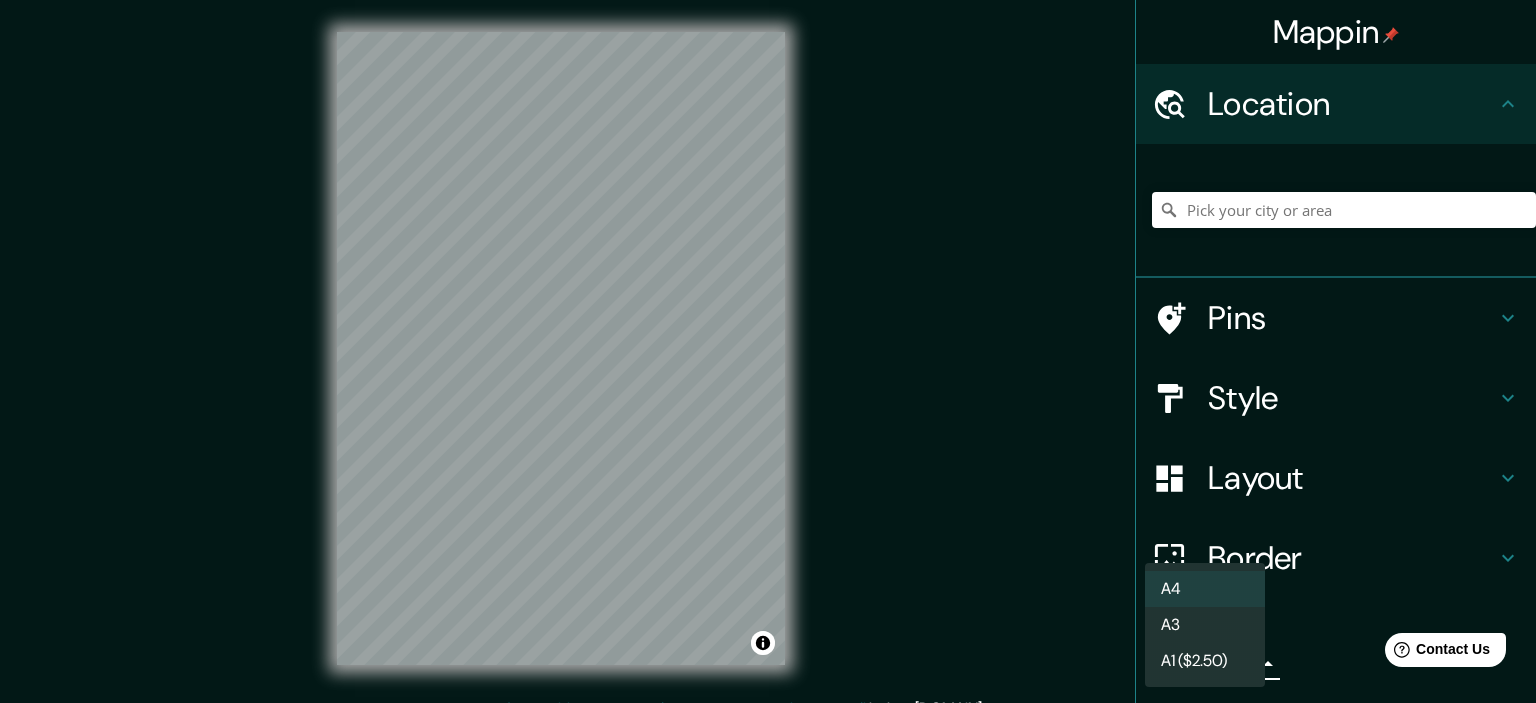 click on "Mappin Location Pins Style Layout Border Choose a border.  Hint : you can make layers of the frame opaque to create some cool effects. None Simple Transparent Fancy Size A4 single Create your map © Mapbox   © OpenStreetMap   Improve this map Any problems, suggestions, or concerns please email    help@mappin.pro . . . A4 A3 A1 ($2.50)" at bounding box center (768, 351) 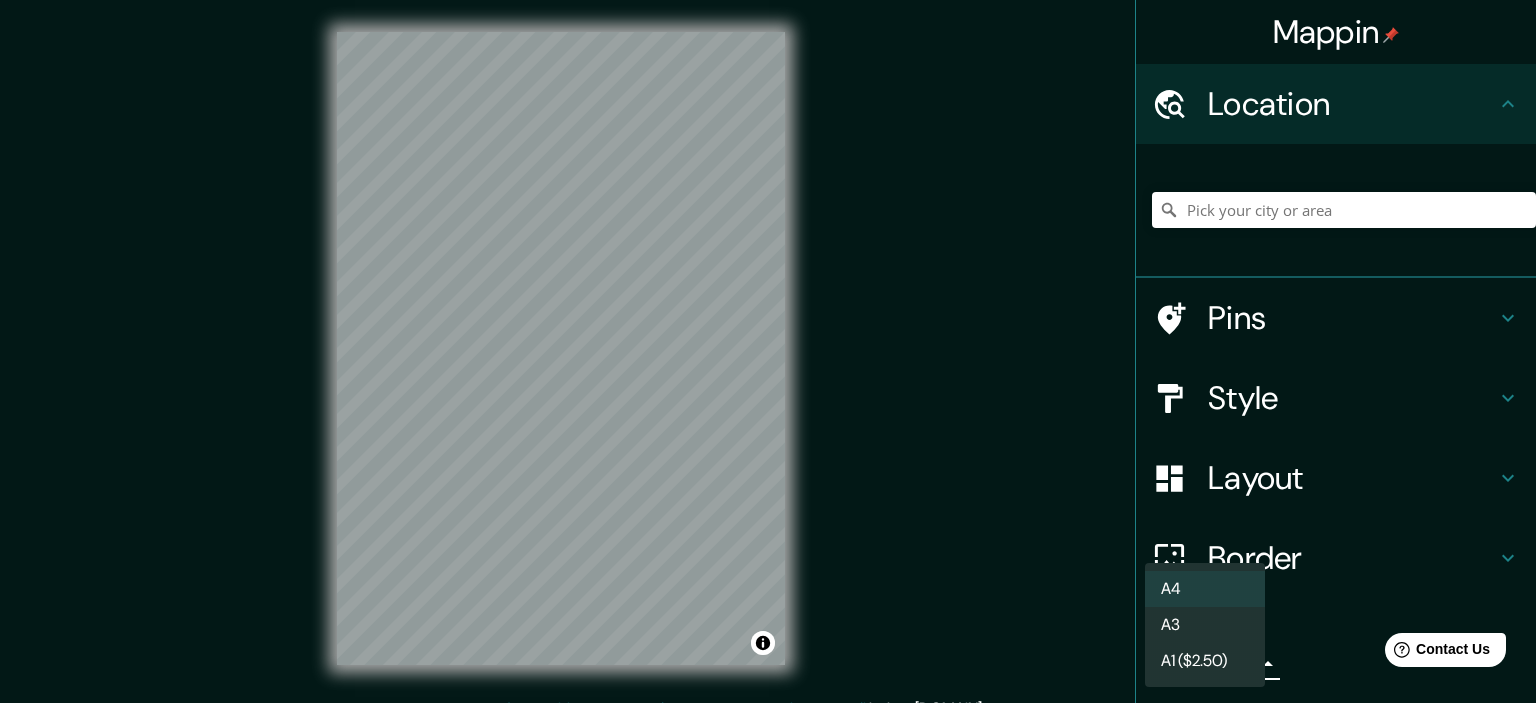 click on "A3" at bounding box center (1205, 625) 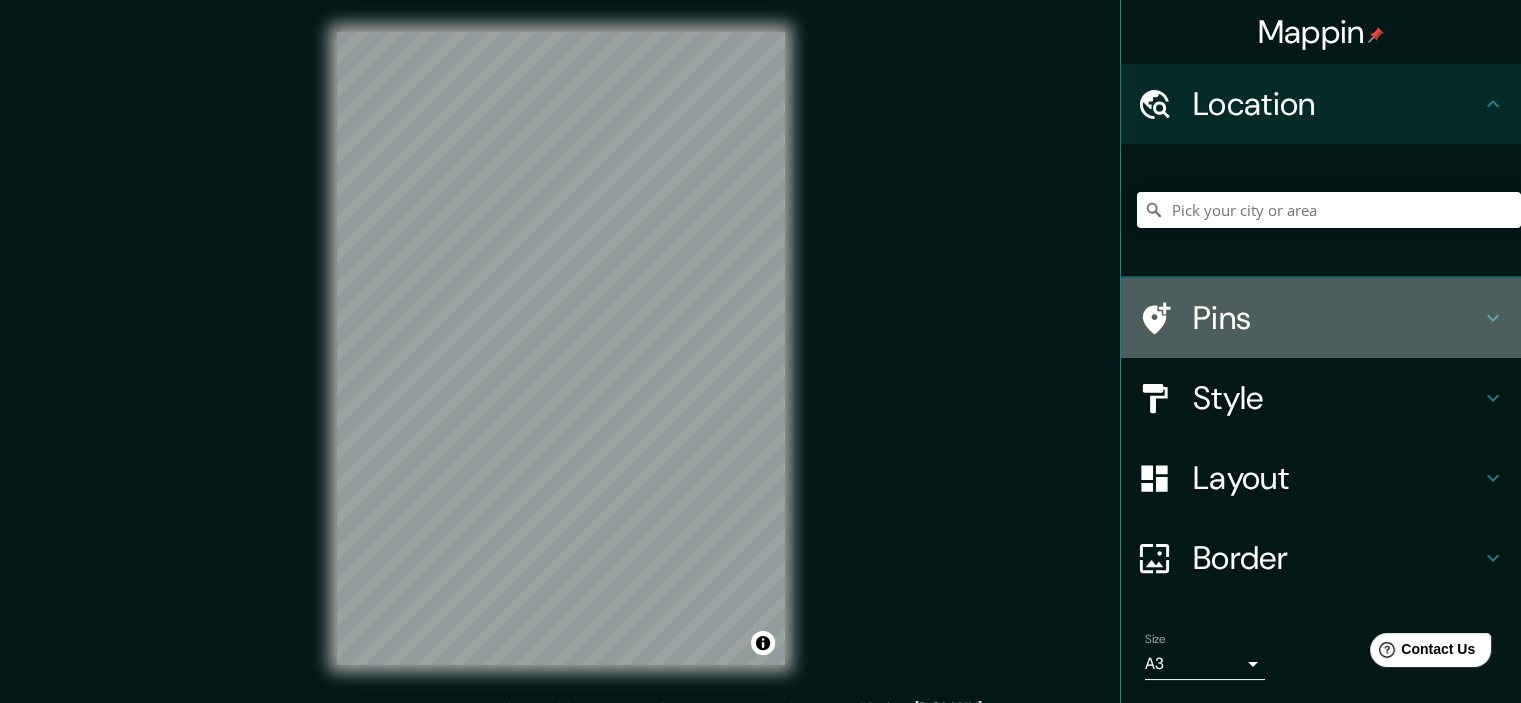 click on "Pins" at bounding box center (1337, 318) 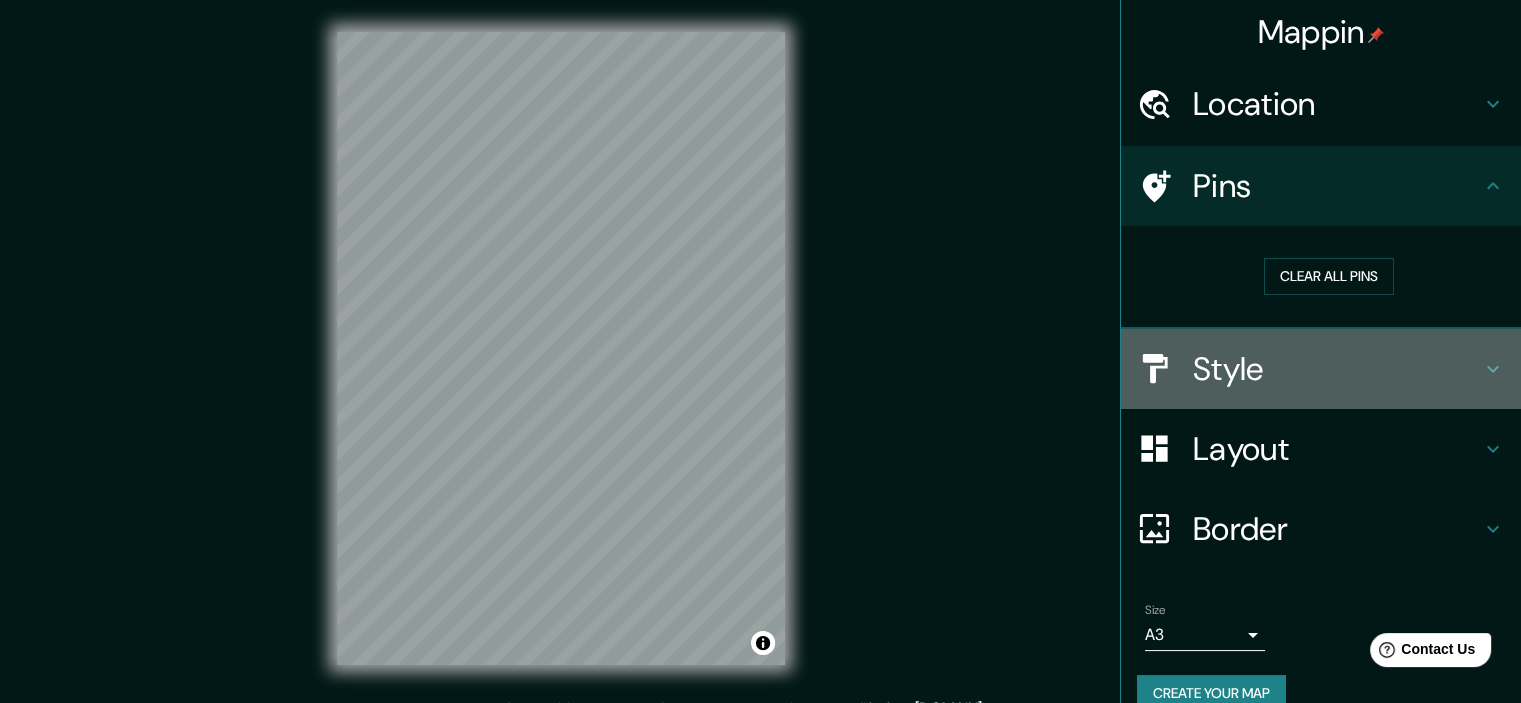 click on "Style" at bounding box center [1337, 369] 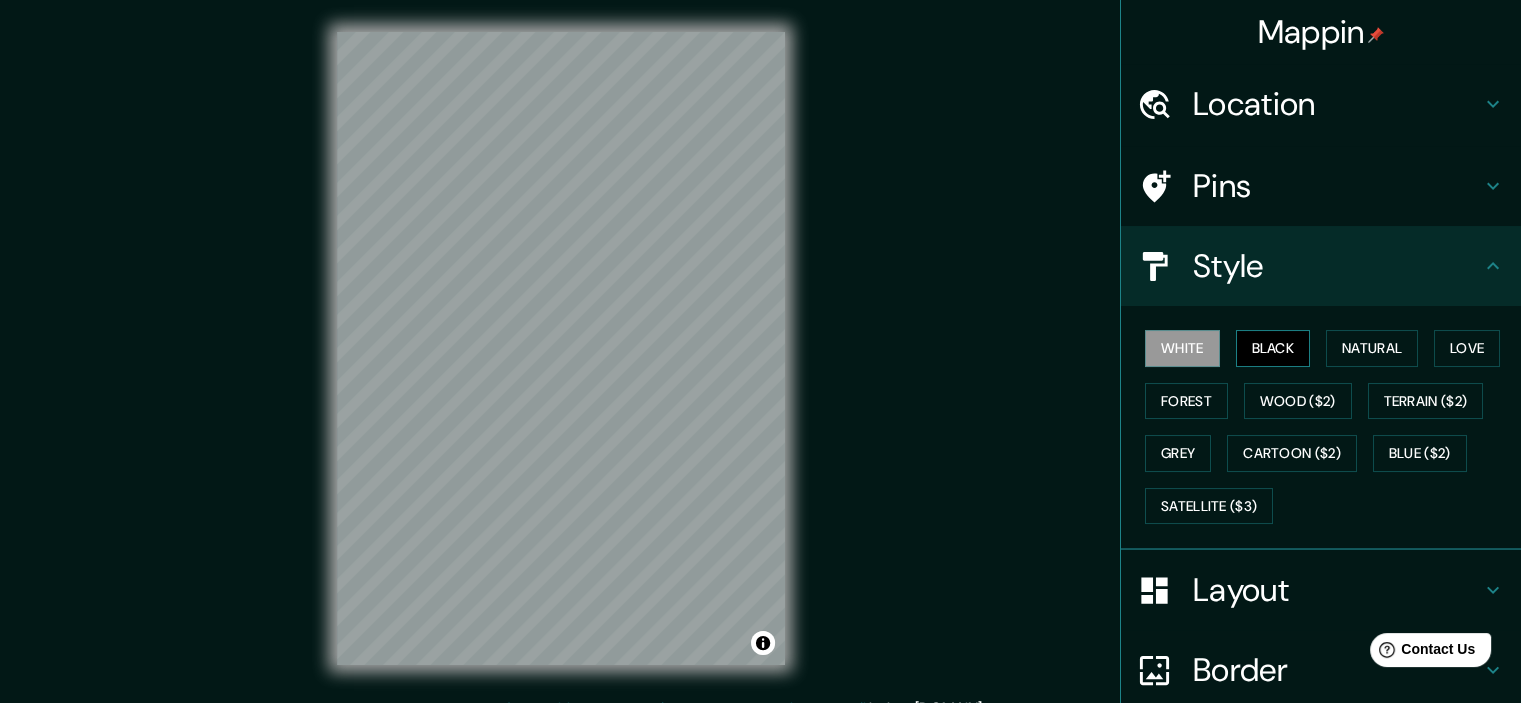 click on "Black" at bounding box center (1273, 348) 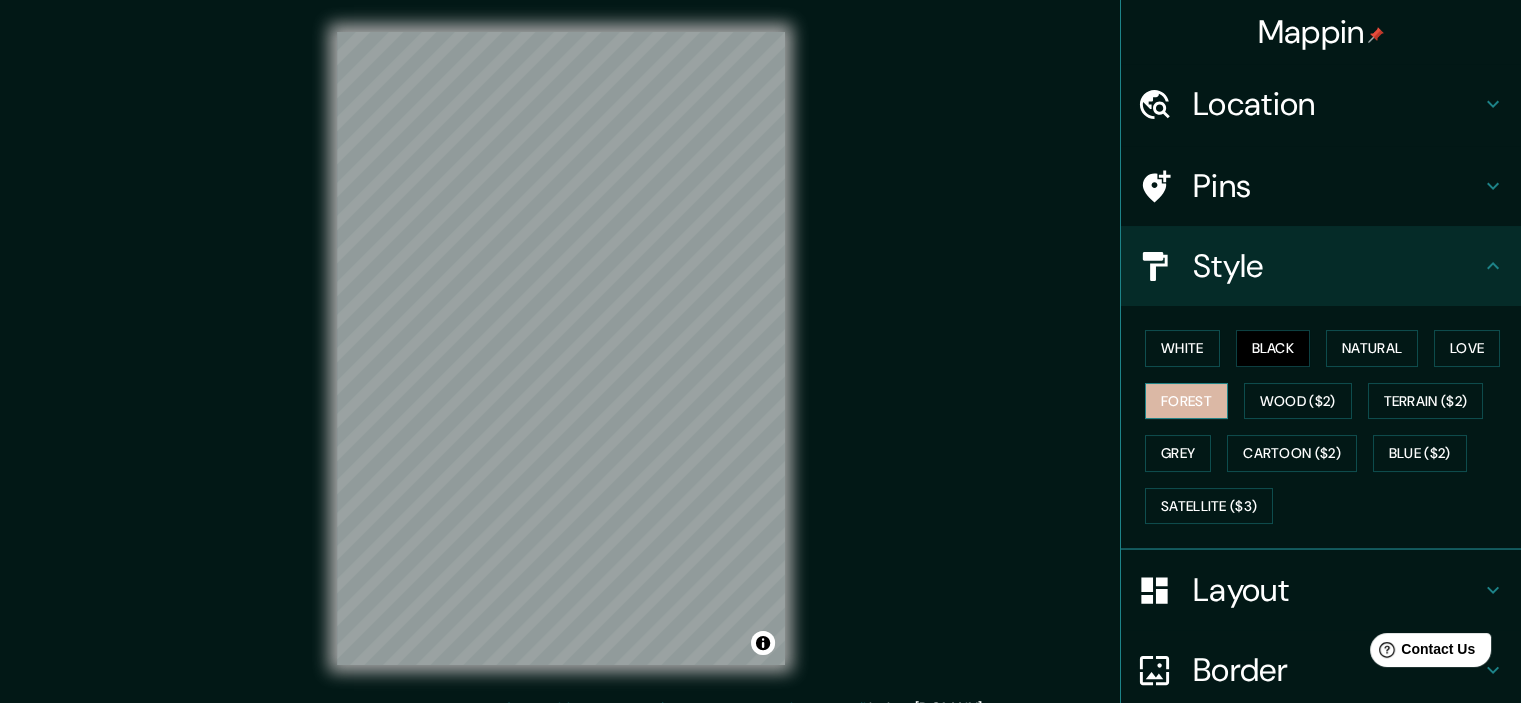 click on "Forest" at bounding box center (1186, 401) 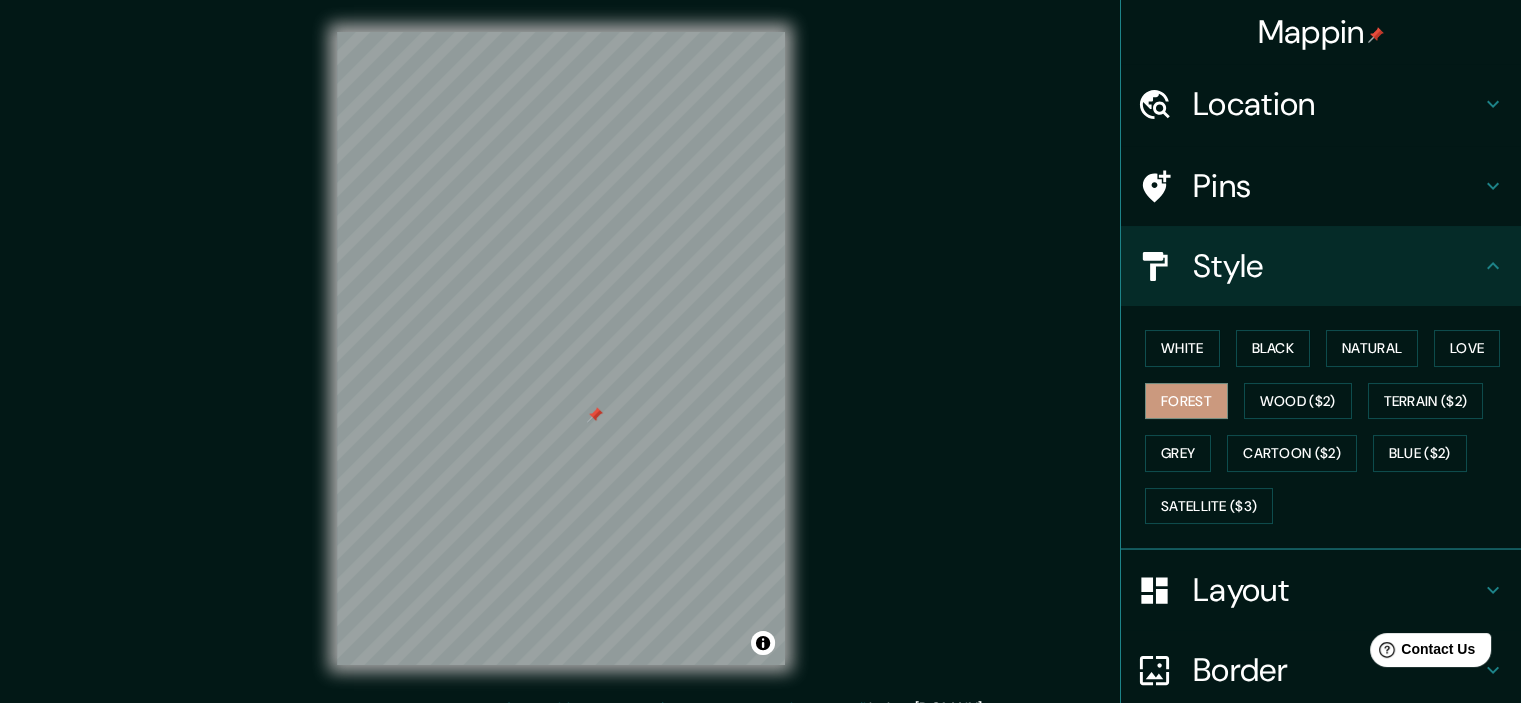 drag, startPoint x: 595, startPoint y: 415, endPoint x: 592, endPoint y: 400, distance: 15.297058 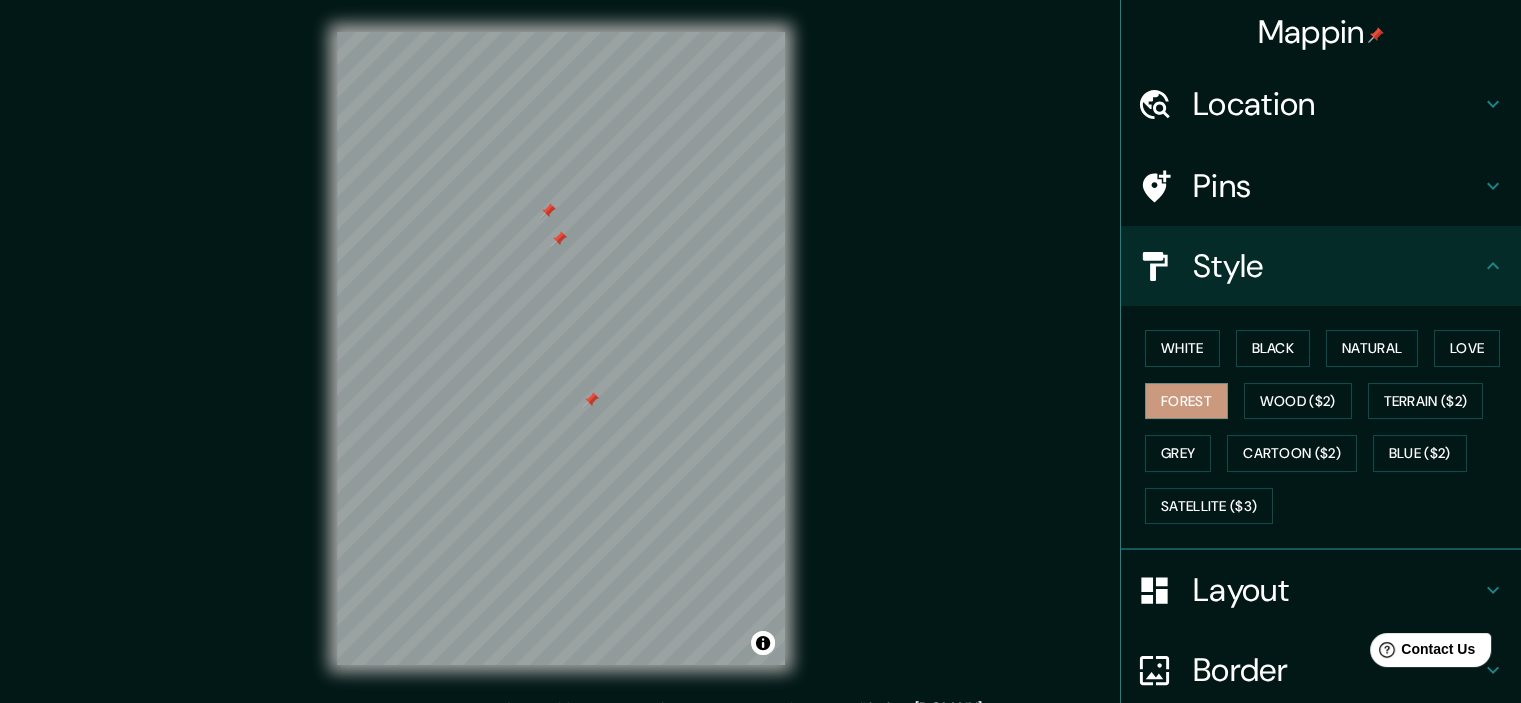 click on "Pins" at bounding box center [1337, 186] 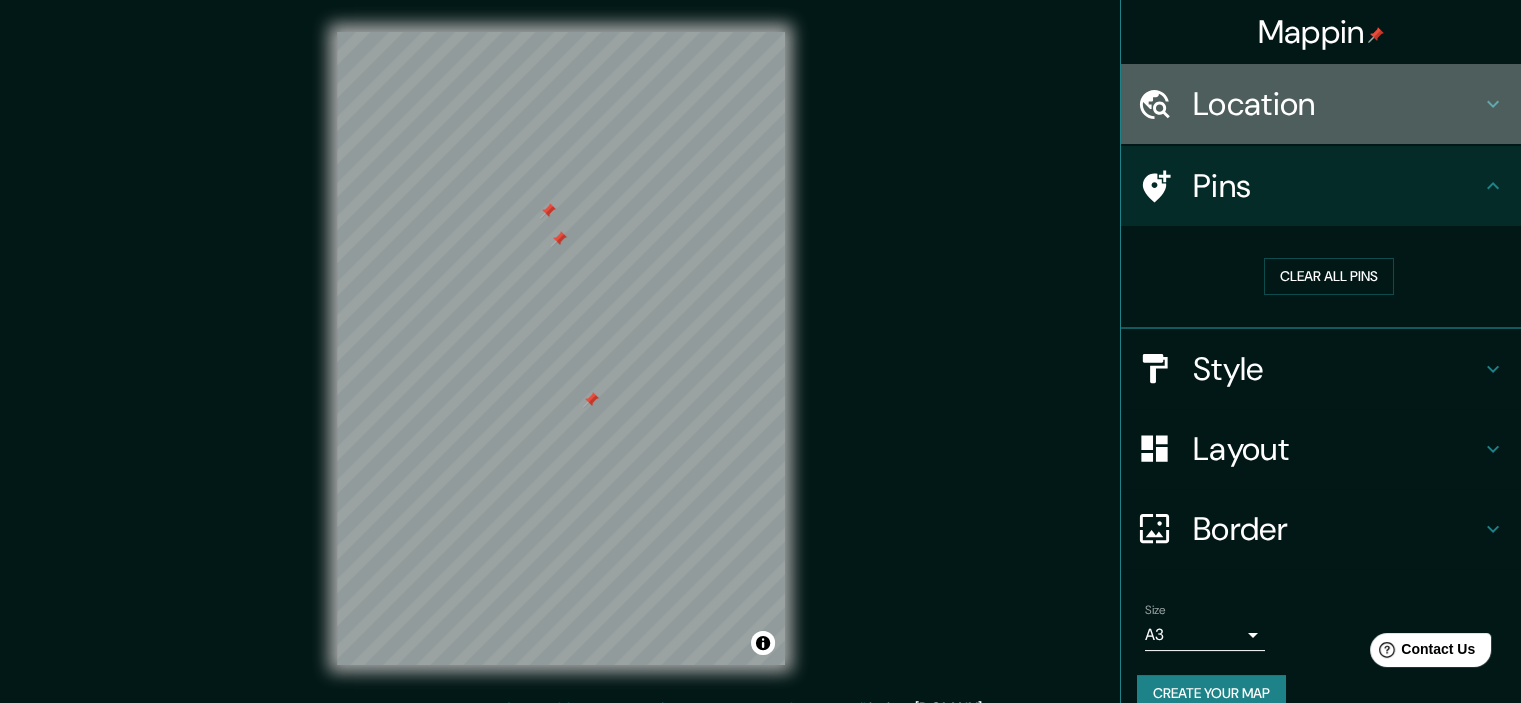 click on "Location" at bounding box center (1337, 104) 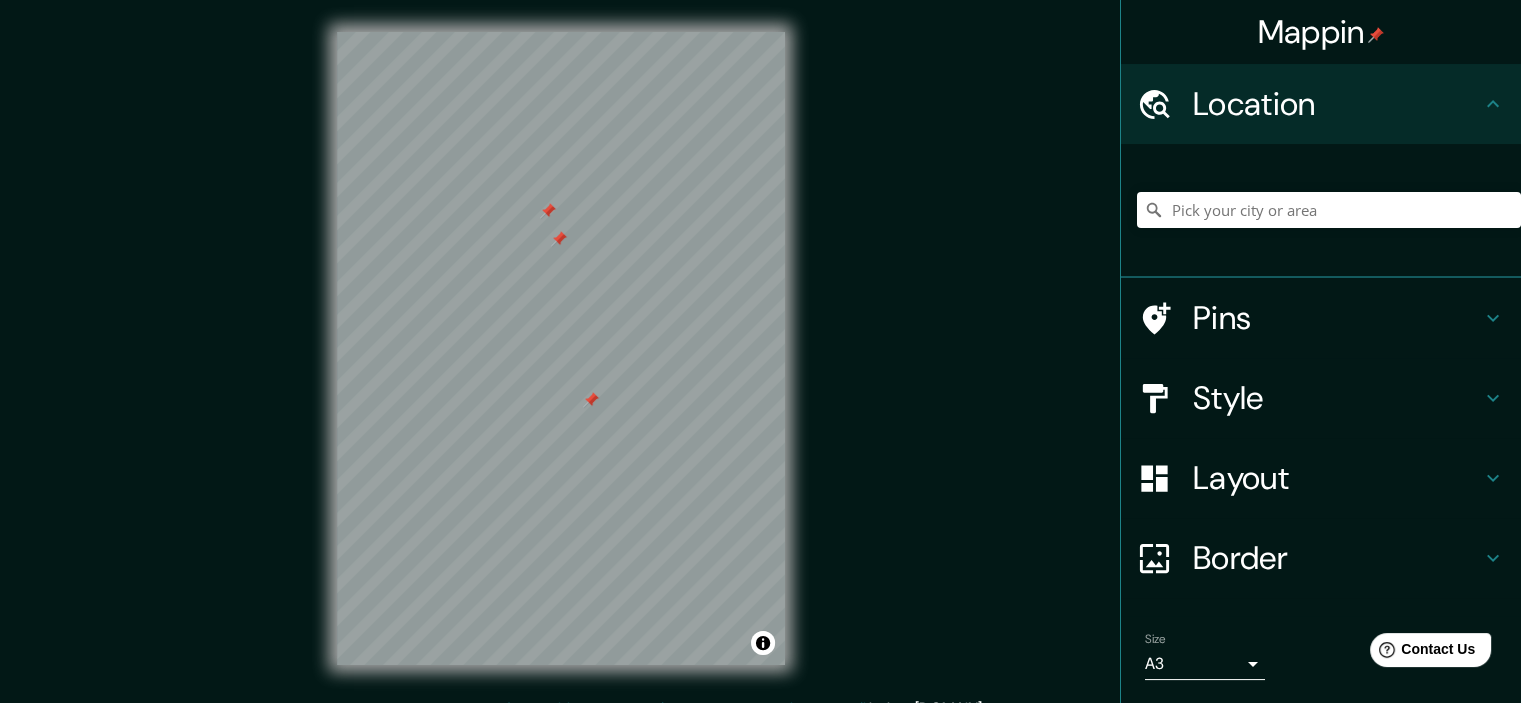 click on "Pins" at bounding box center (1337, 318) 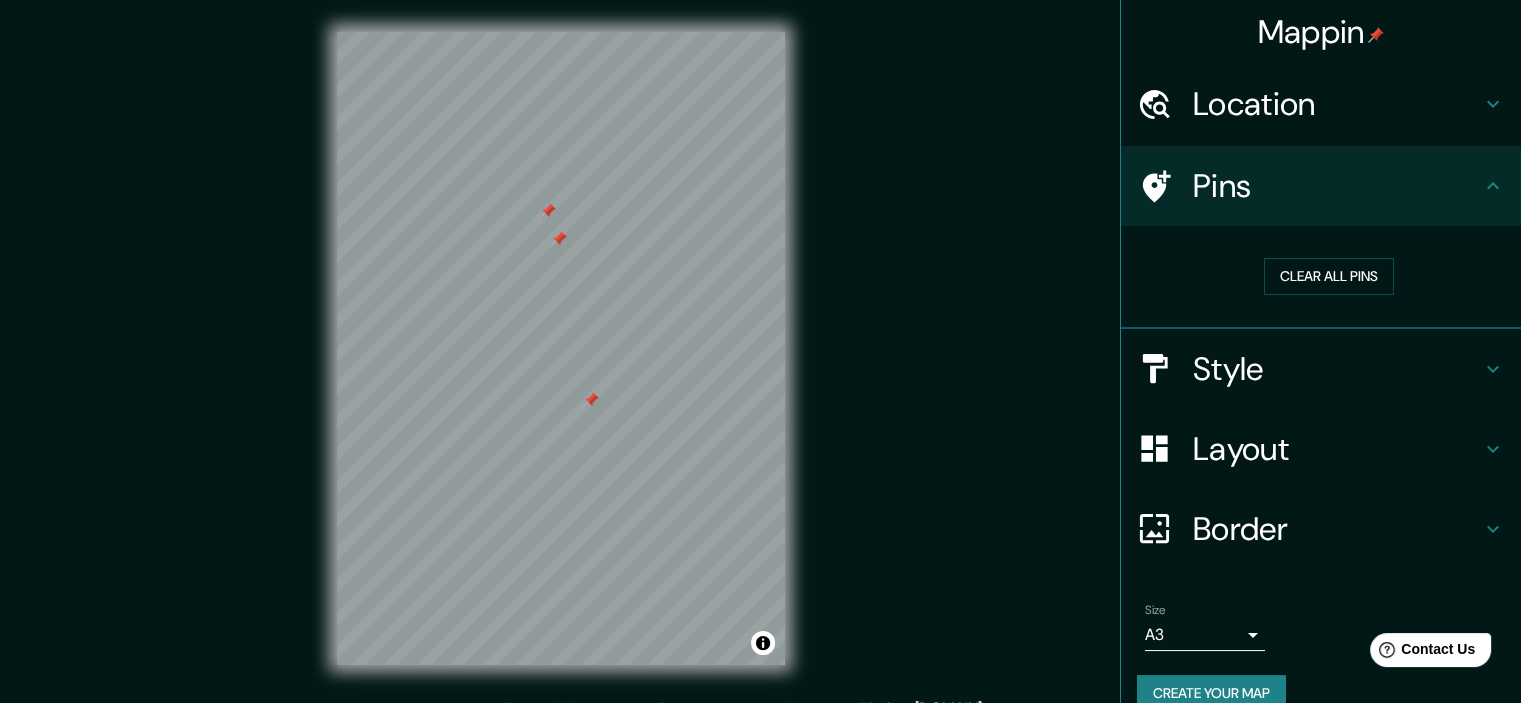 click on "Style" at bounding box center [1337, 369] 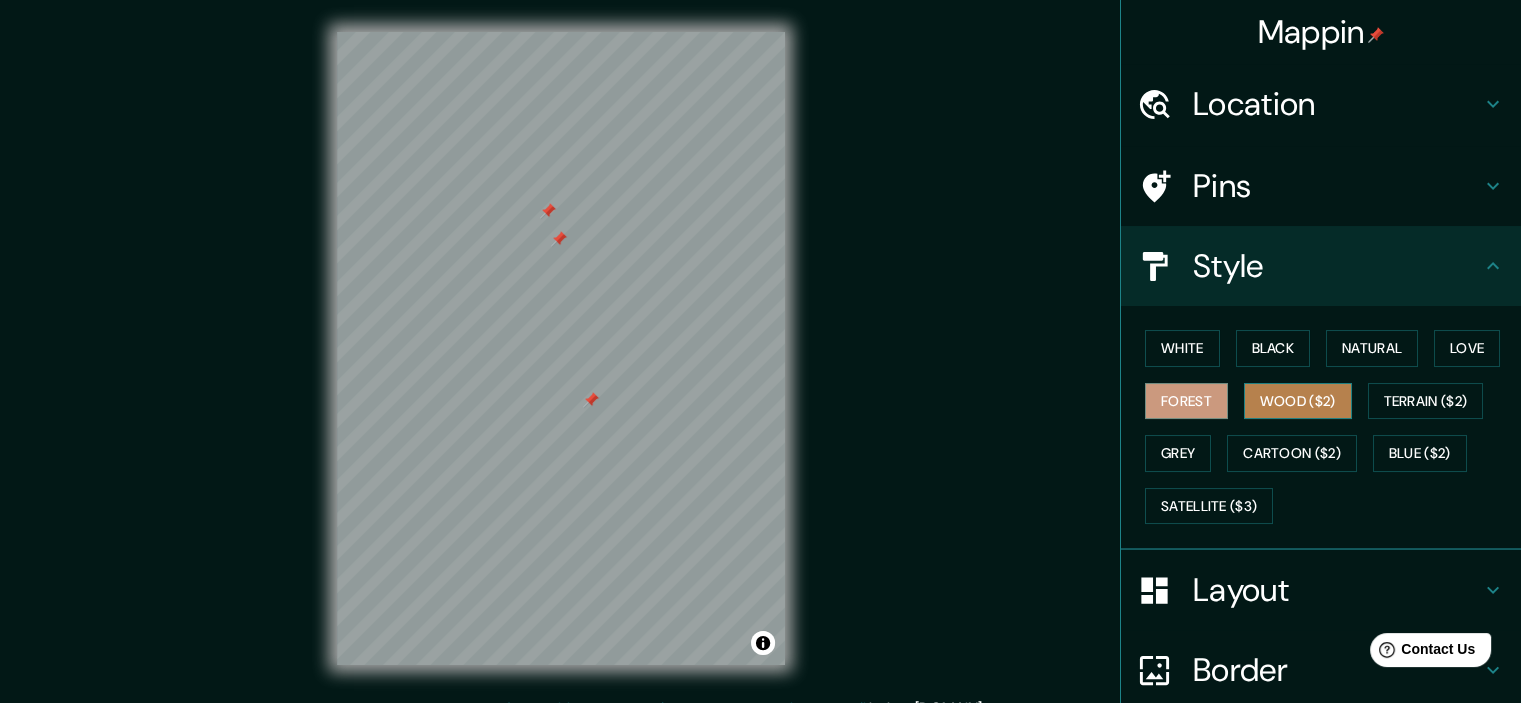 click on "Wood ($2)" at bounding box center [1298, 401] 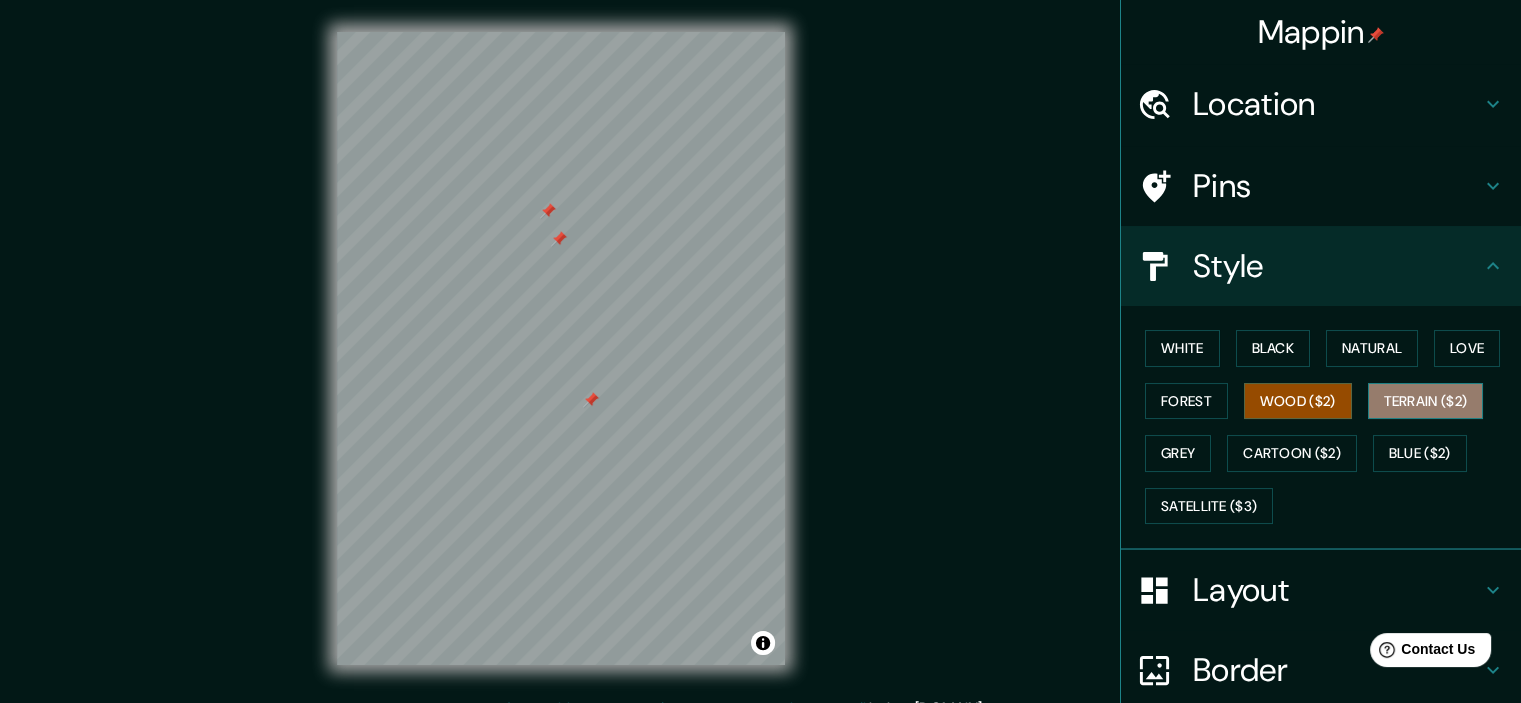 click on "Terrain ($2)" at bounding box center (1426, 401) 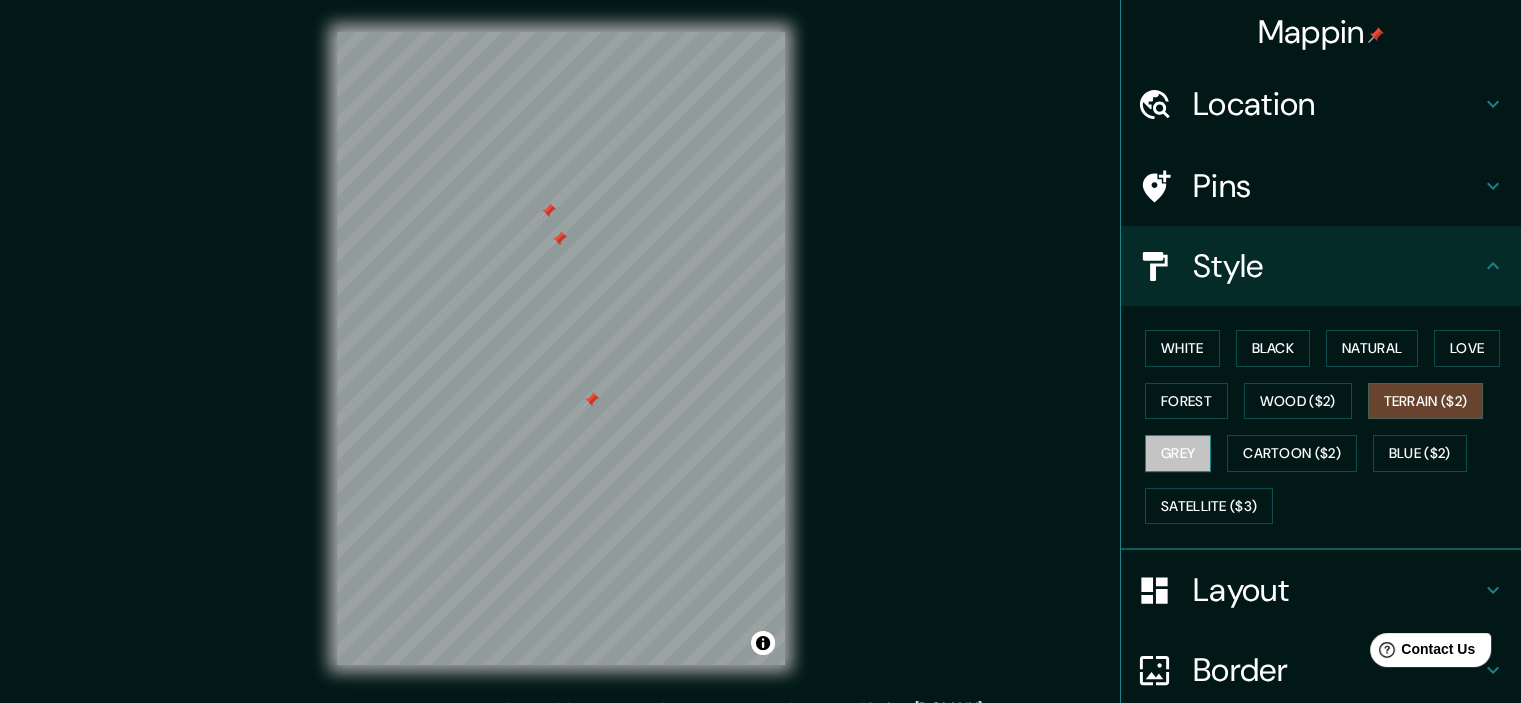 click on "Grey" at bounding box center (1178, 453) 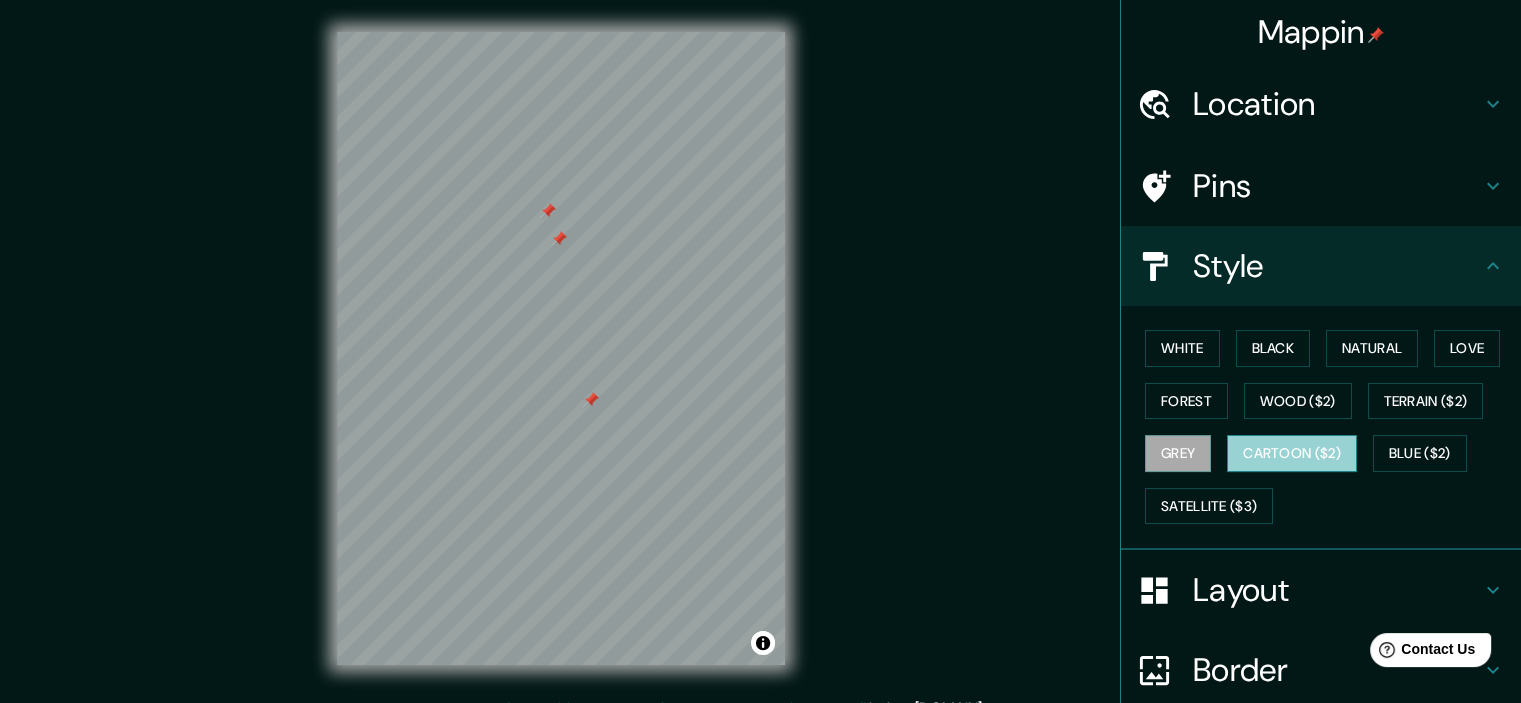 click on "Cartoon ($2)" at bounding box center [1292, 453] 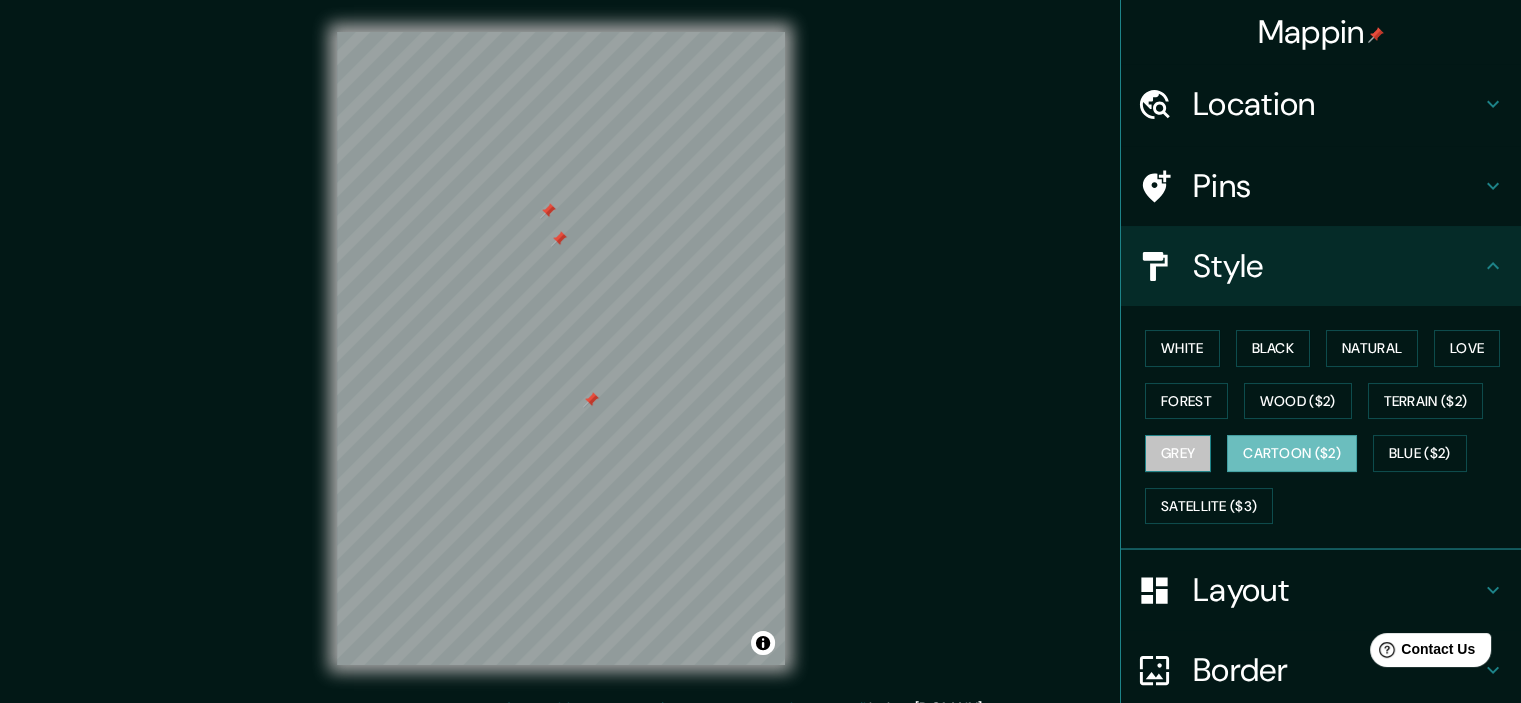 click on "Grey" at bounding box center [1178, 453] 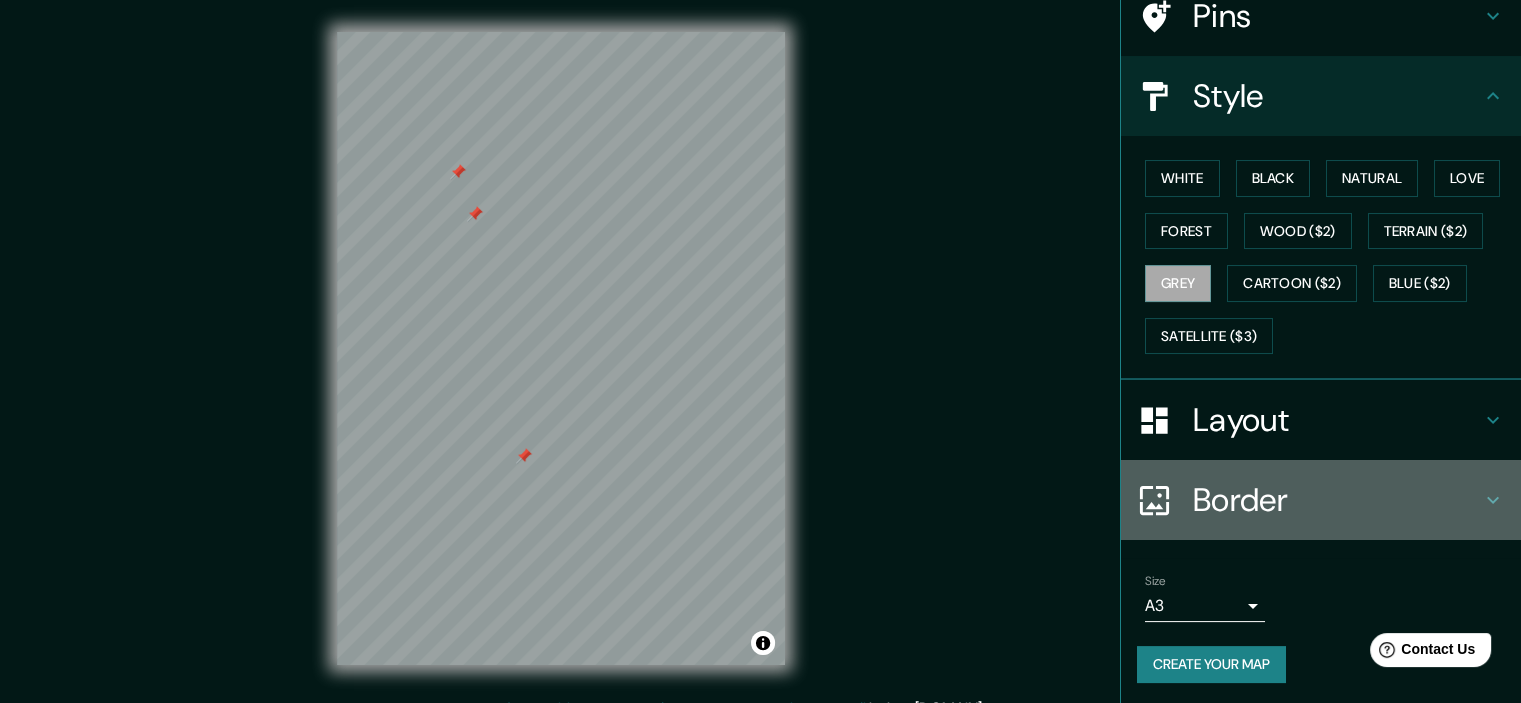 click on "Border" at bounding box center [1337, 500] 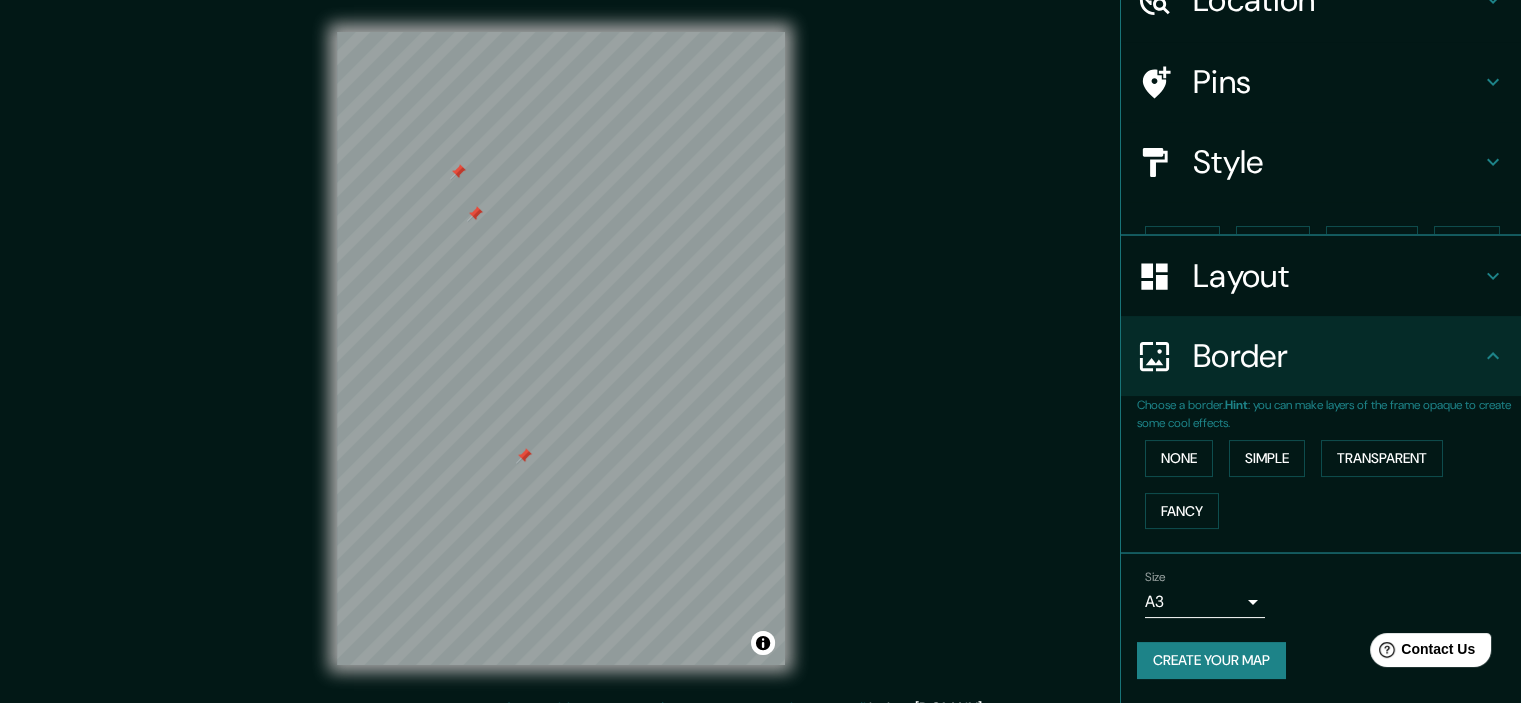 scroll, scrollTop: 68, scrollLeft: 0, axis: vertical 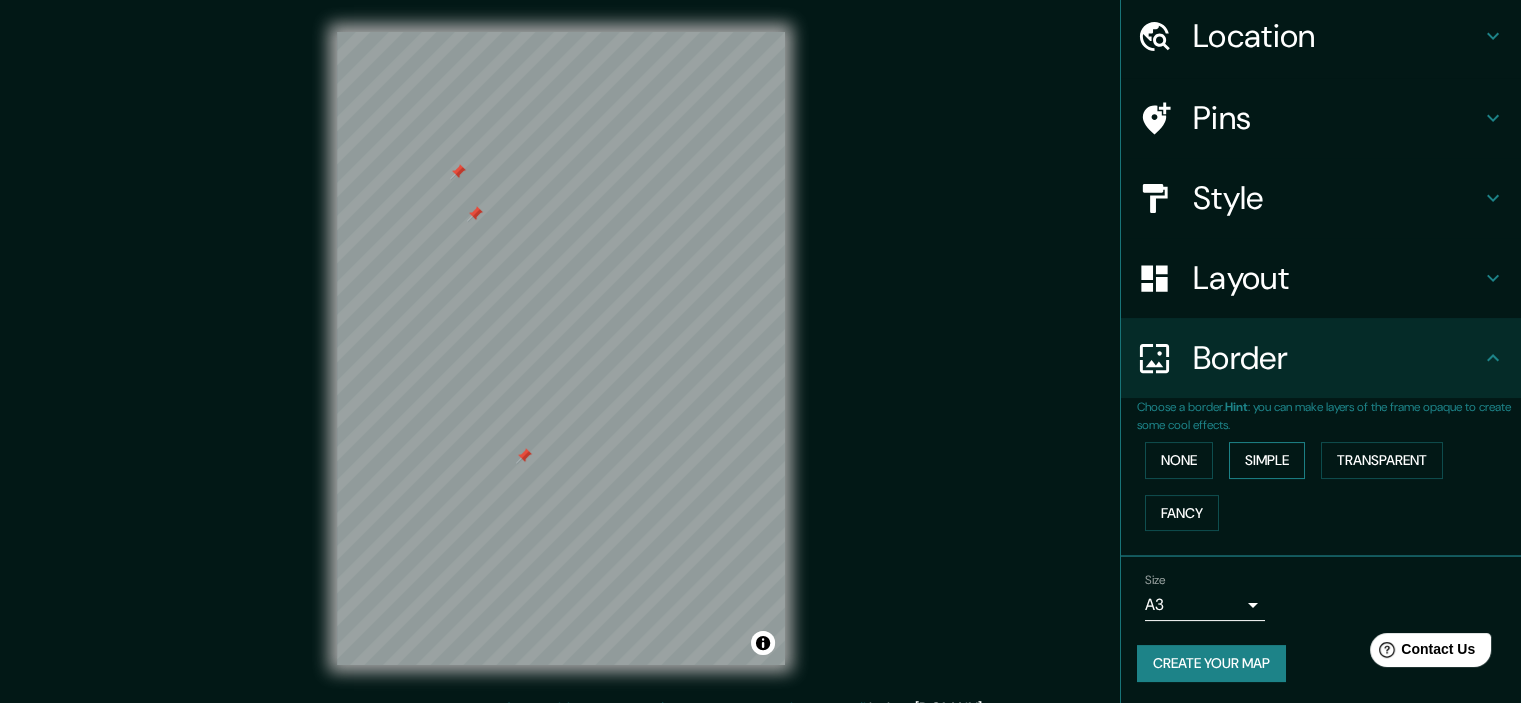 click on "Simple" at bounding box center [1267, 460] 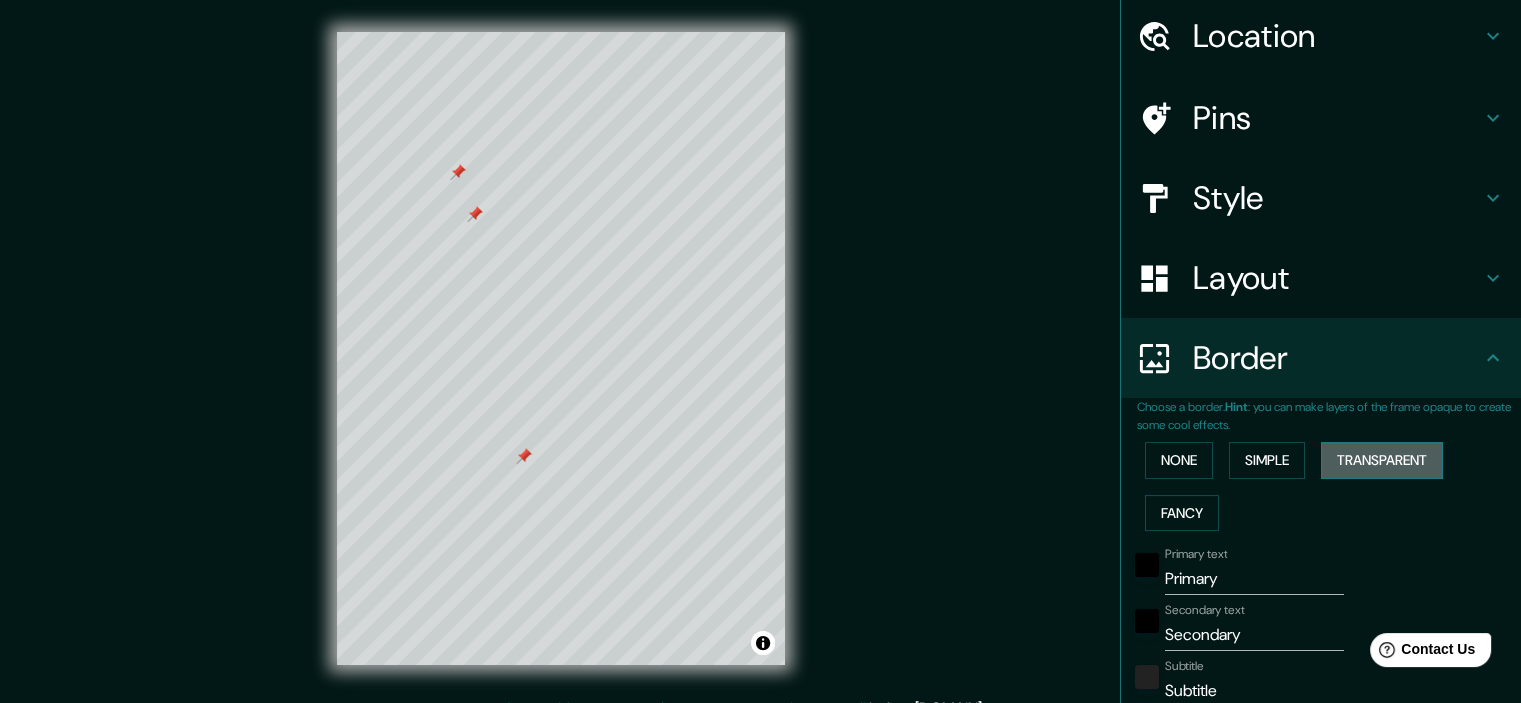 click on "Transparent" at bounding box center (1382, 460) 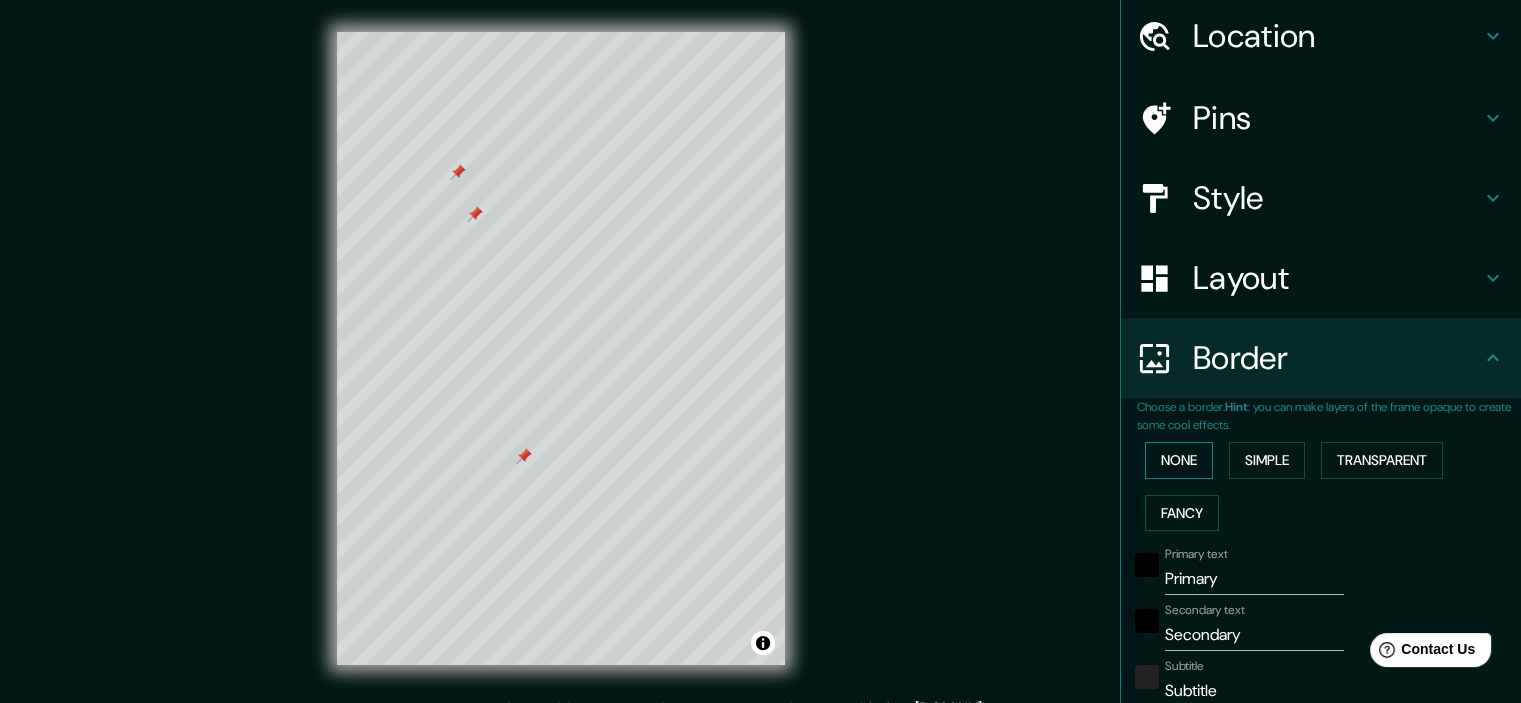 click on "None" at bounding box center [1179, 460] 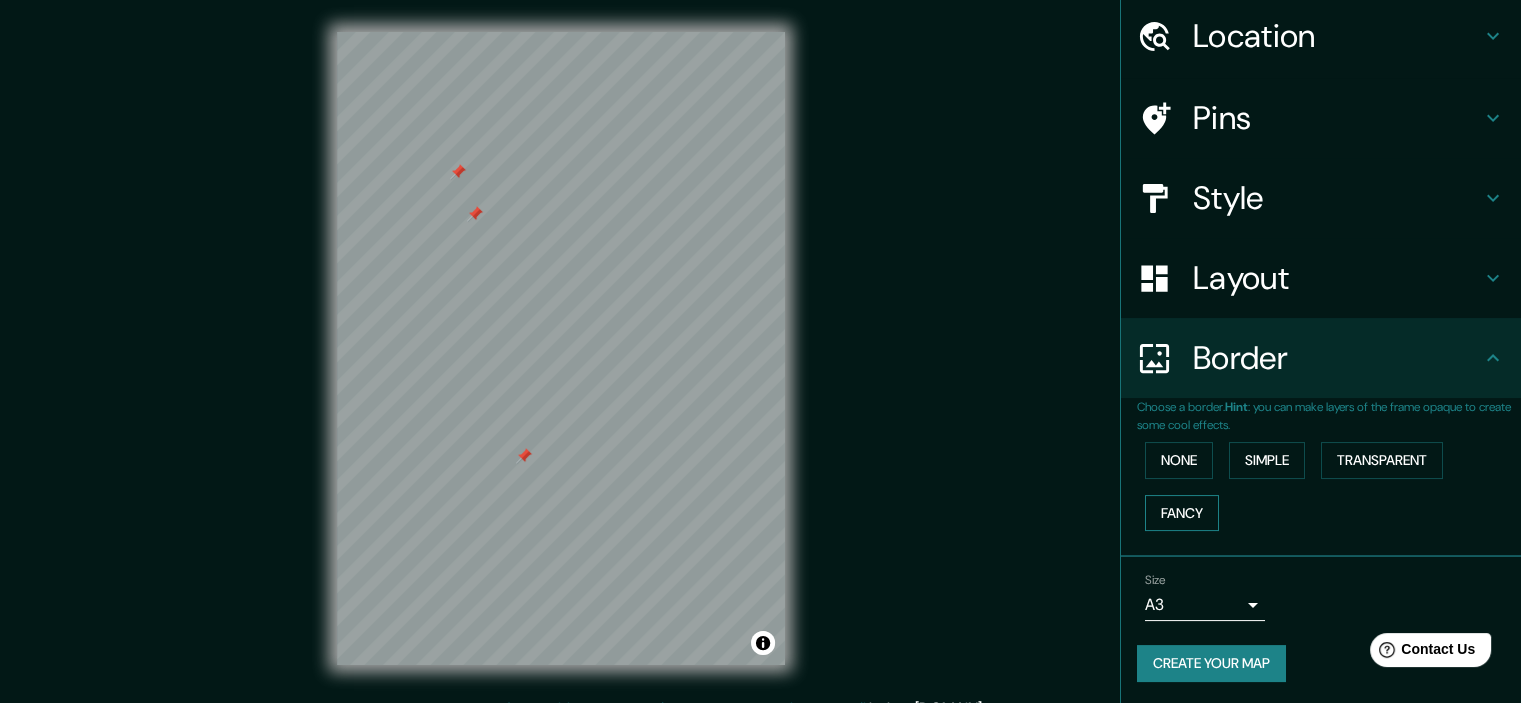 click on "Fancy" at bounding box center [1182, 513] 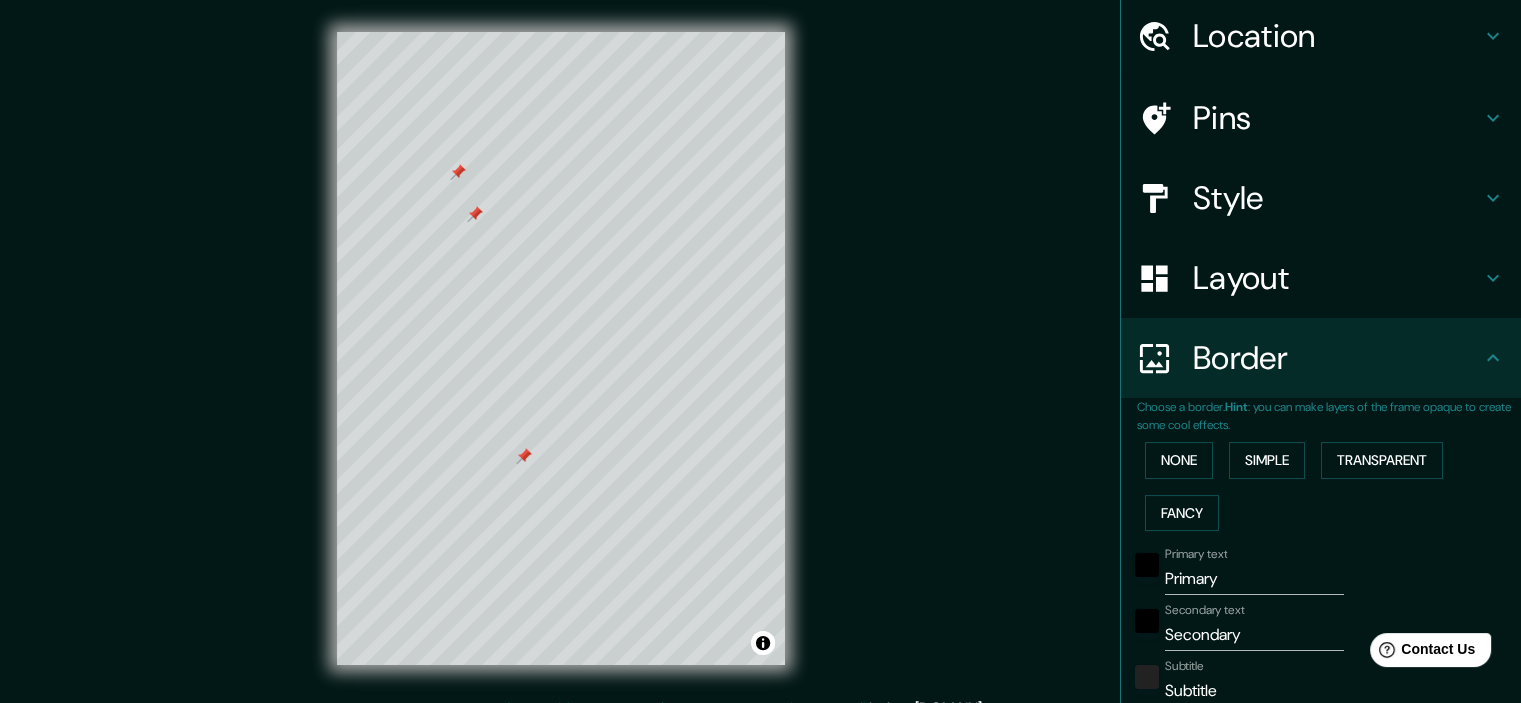 click on "None Simple Transparent Fancy" at bounding box center [1329, 486] 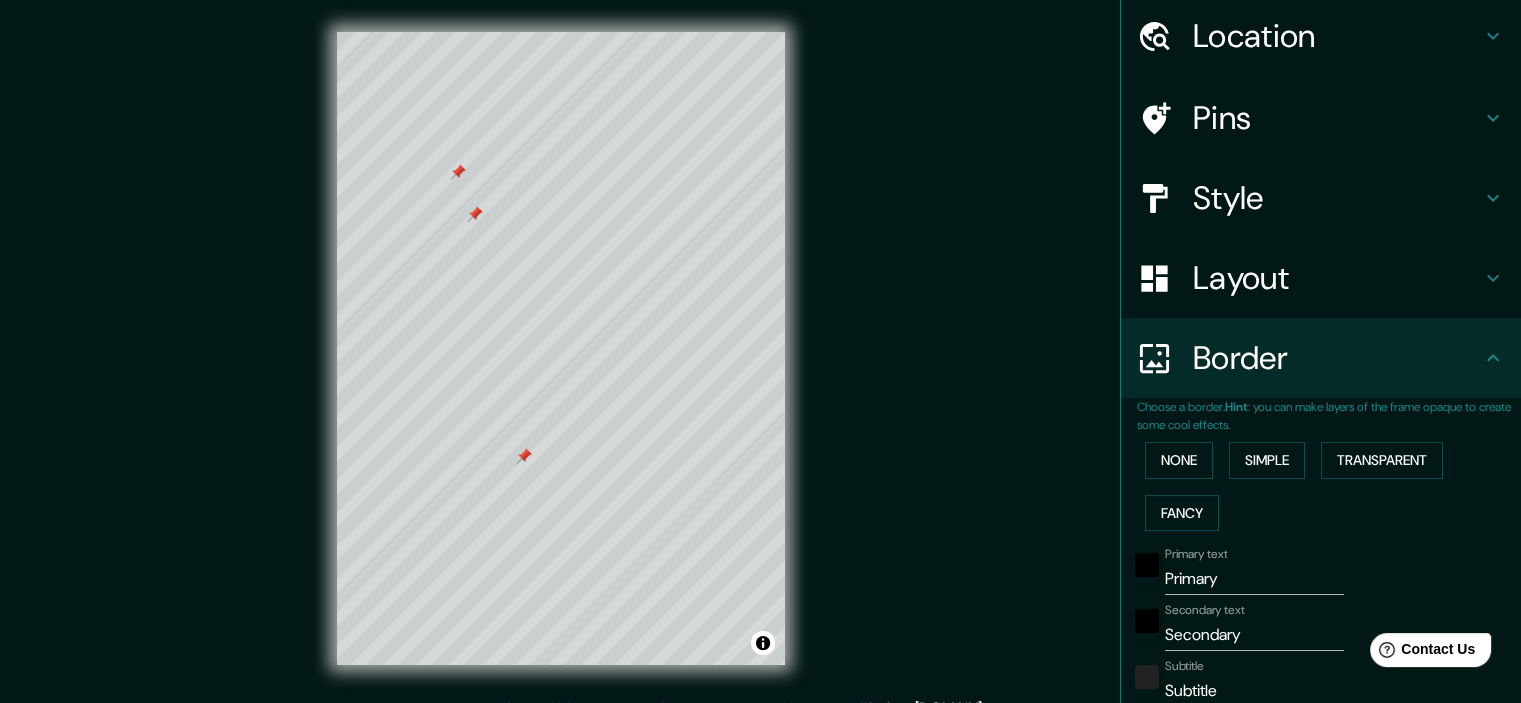 click on "None Simple Transparent Fancy" at bounding box center (1329, 486) 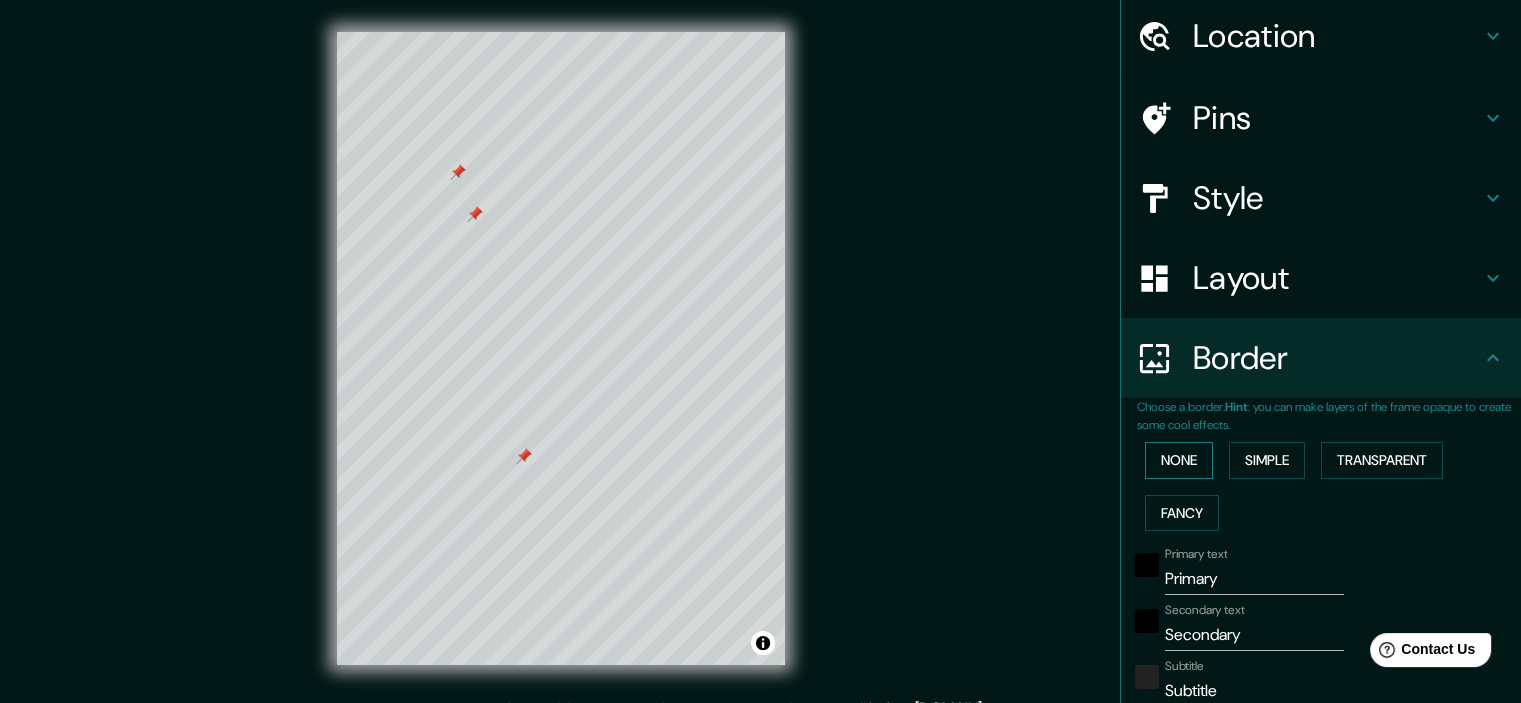 click on "None" at bounding box center [1179, 460] 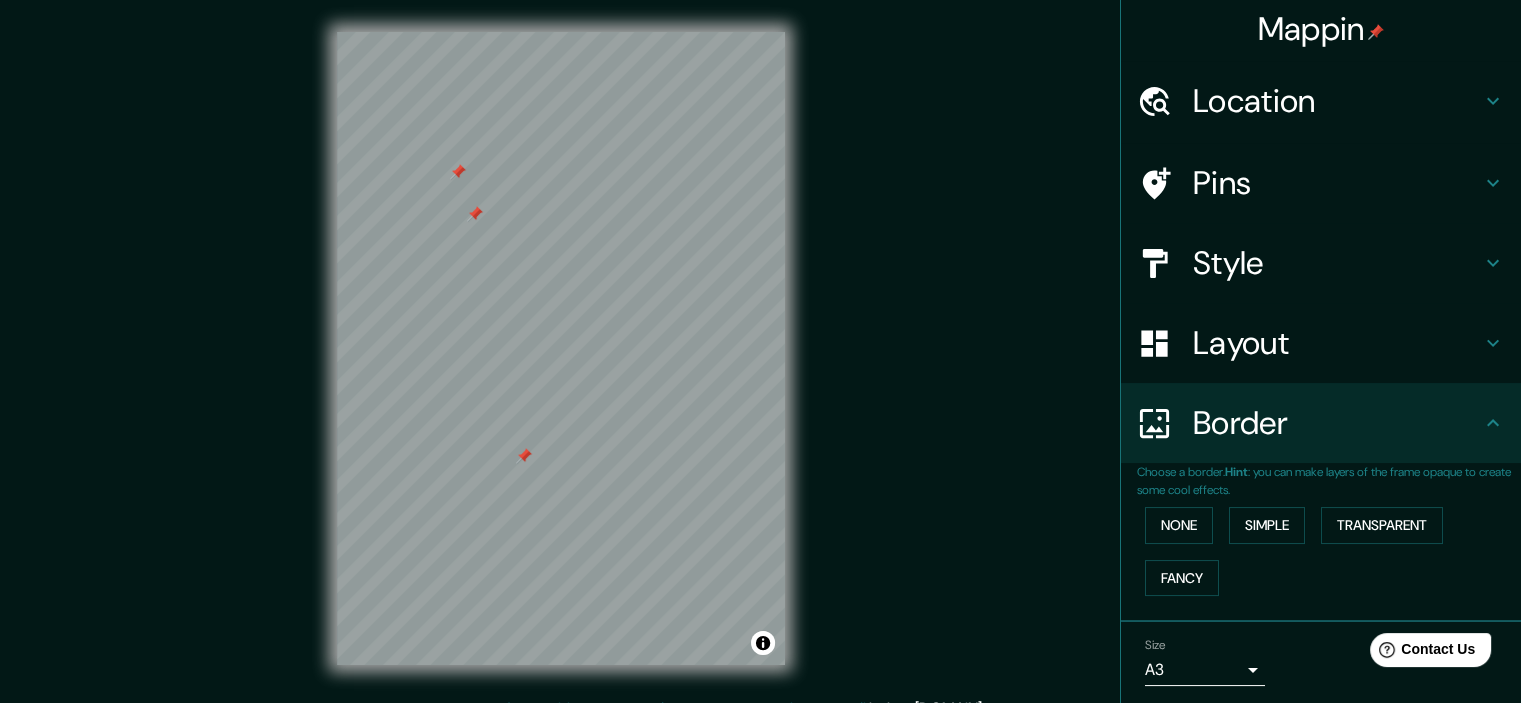 scroll, scrollTop: 0, scrollLeft: 0, axis: both 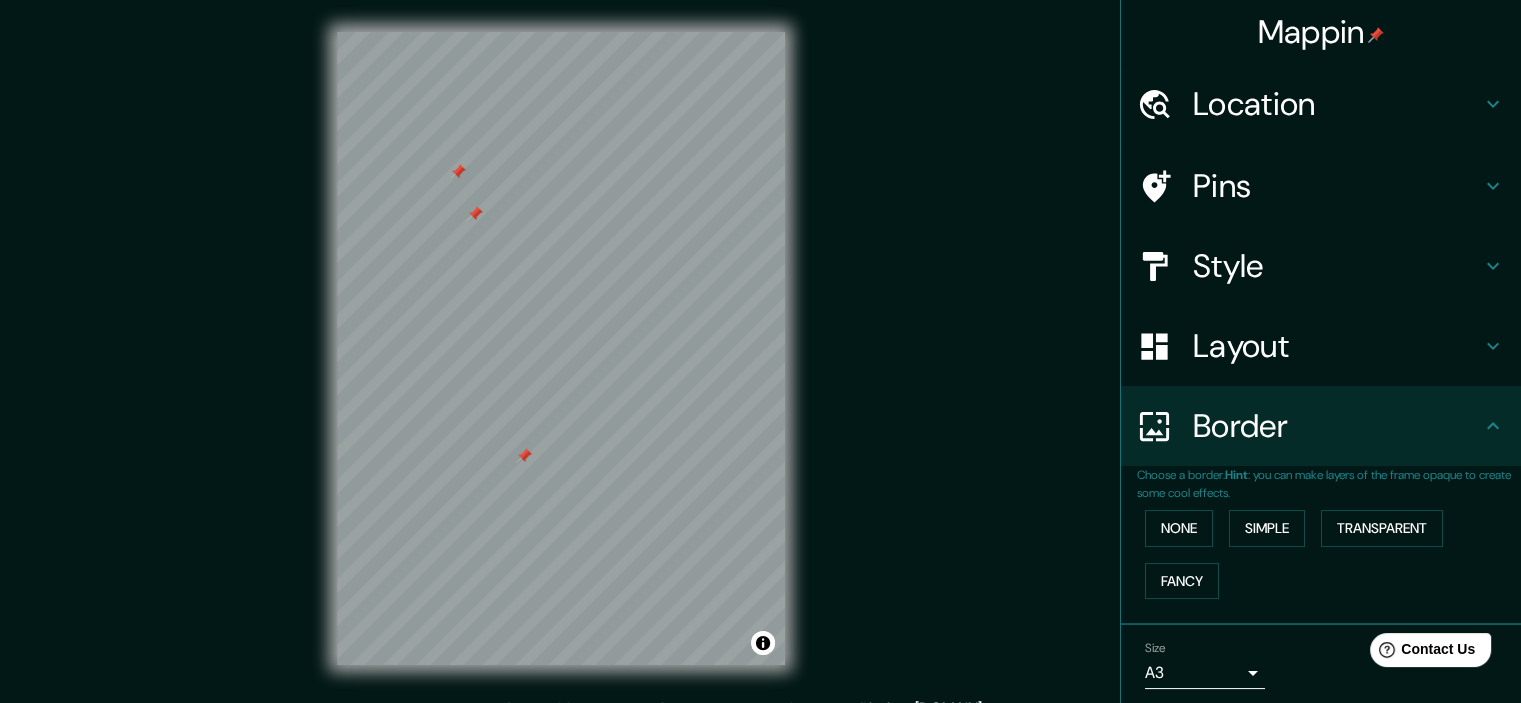 click on "Layout" at bounding box center [1337, 346] 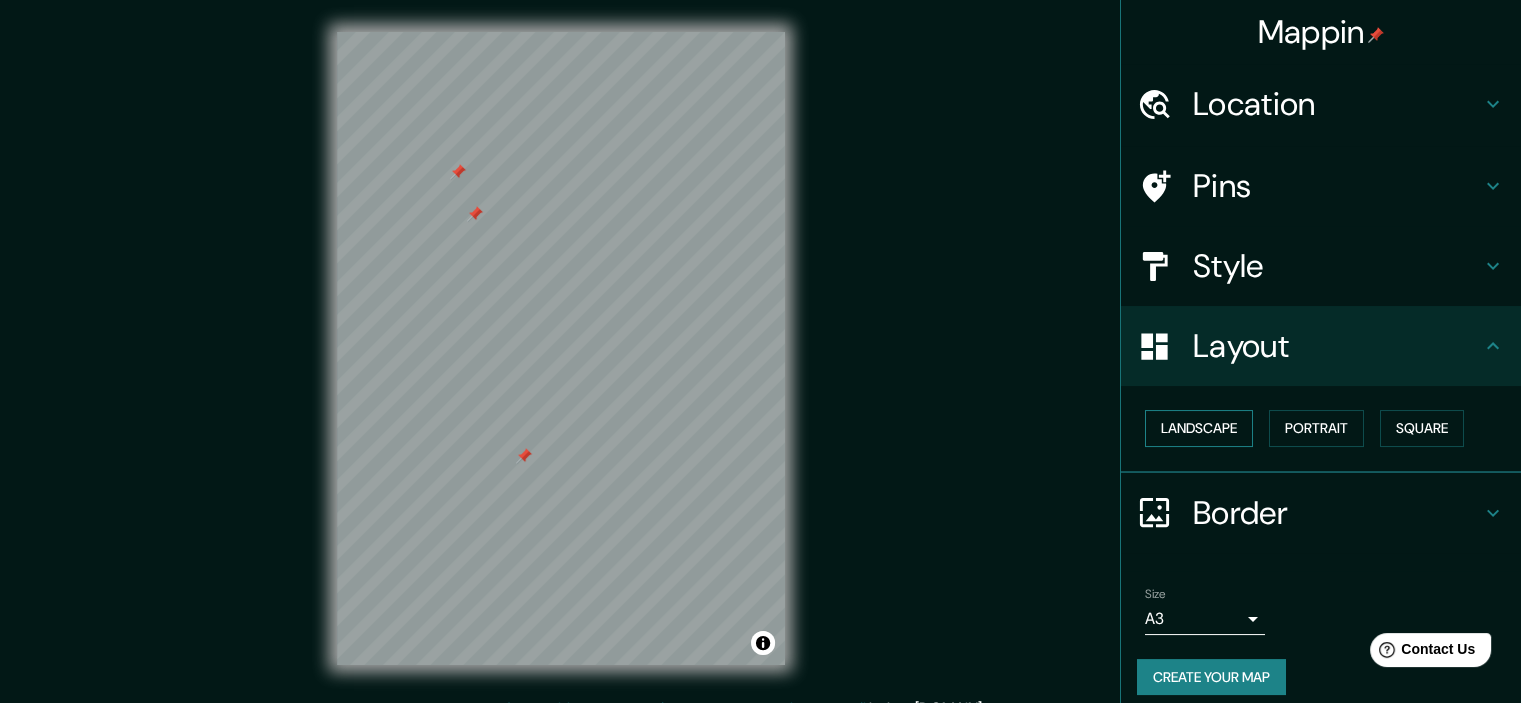 click on "Landscape" at bounding box center (1199, 428) 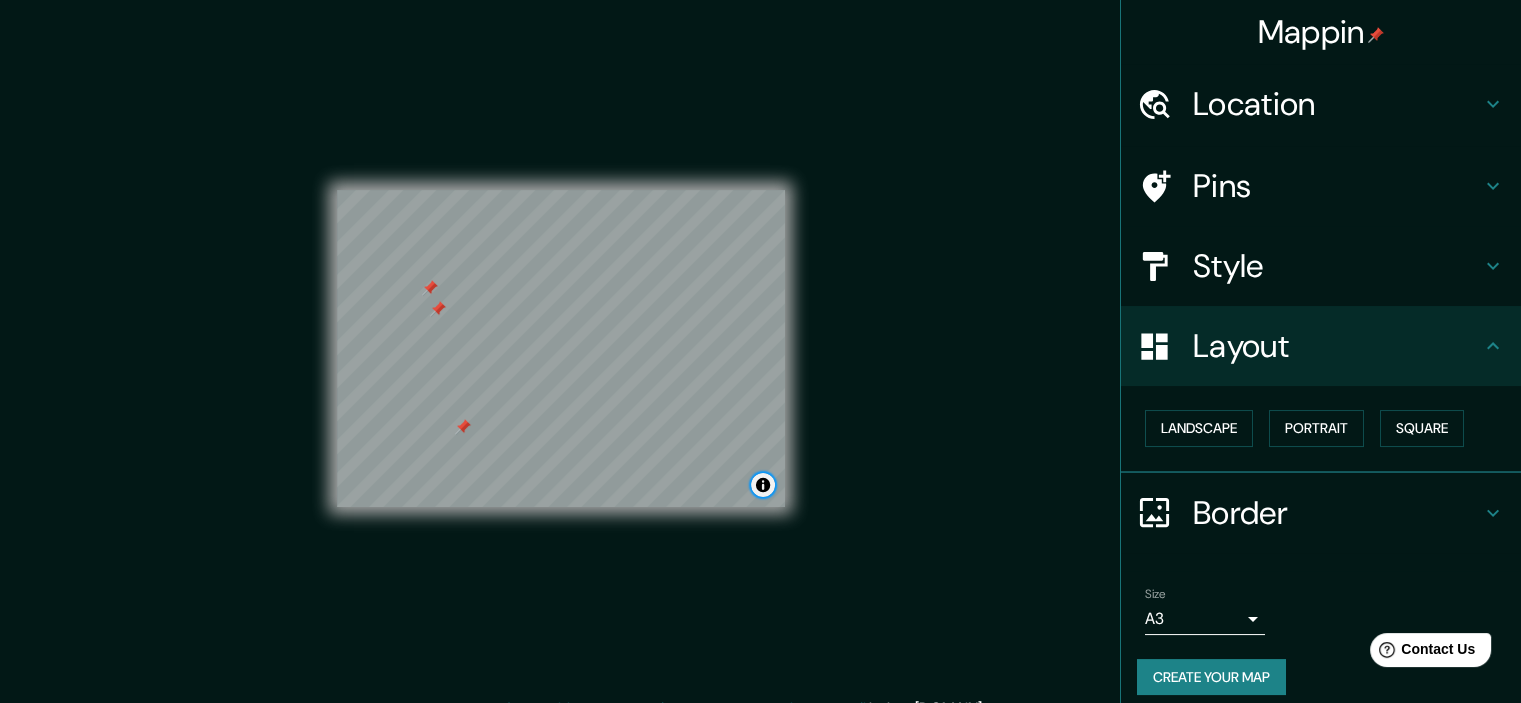 click at bounding box center (763, 485) 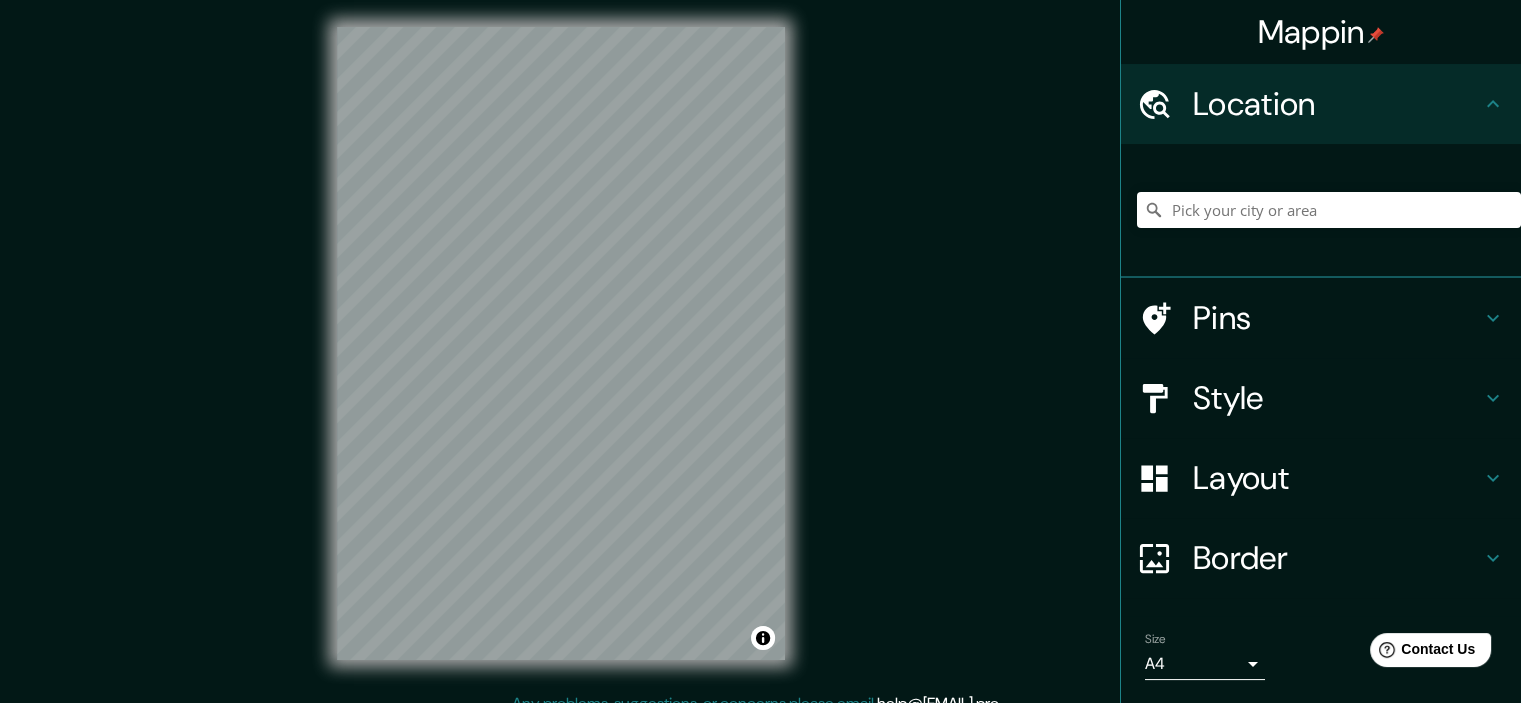 scroll, scrollTop: 0, scrollLeft: 0, axis: both 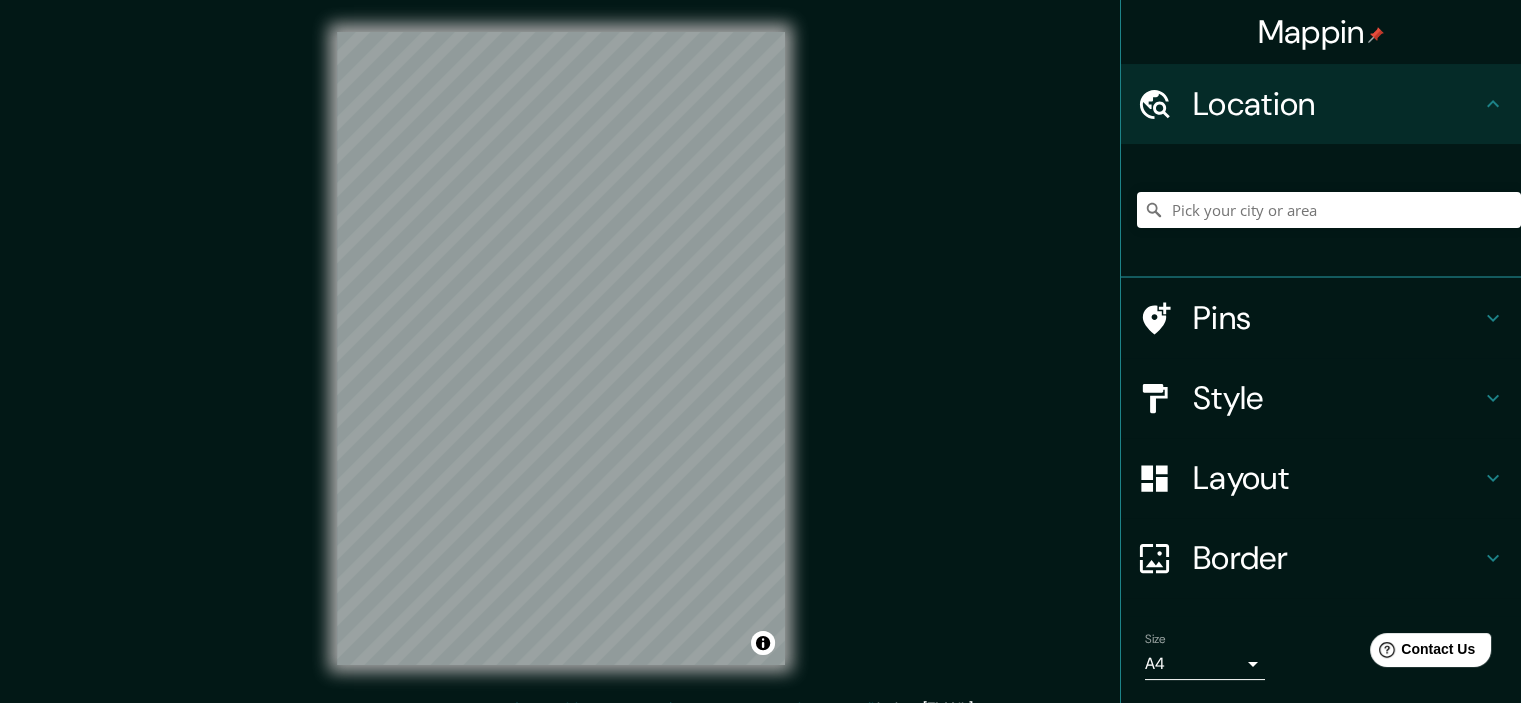 click on "Style" at bounding box center (1337, 398) 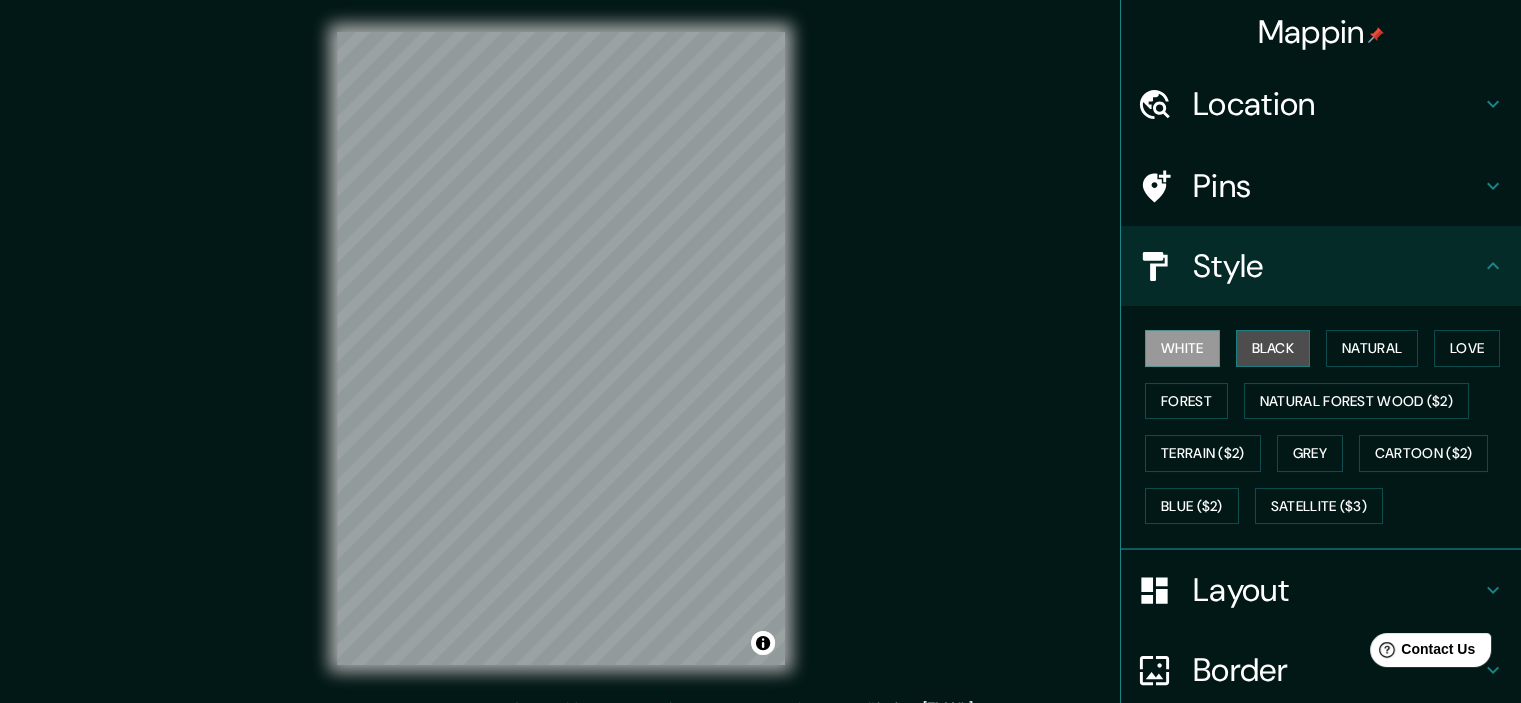 click on "Black" at bounding box center (1273, 348) 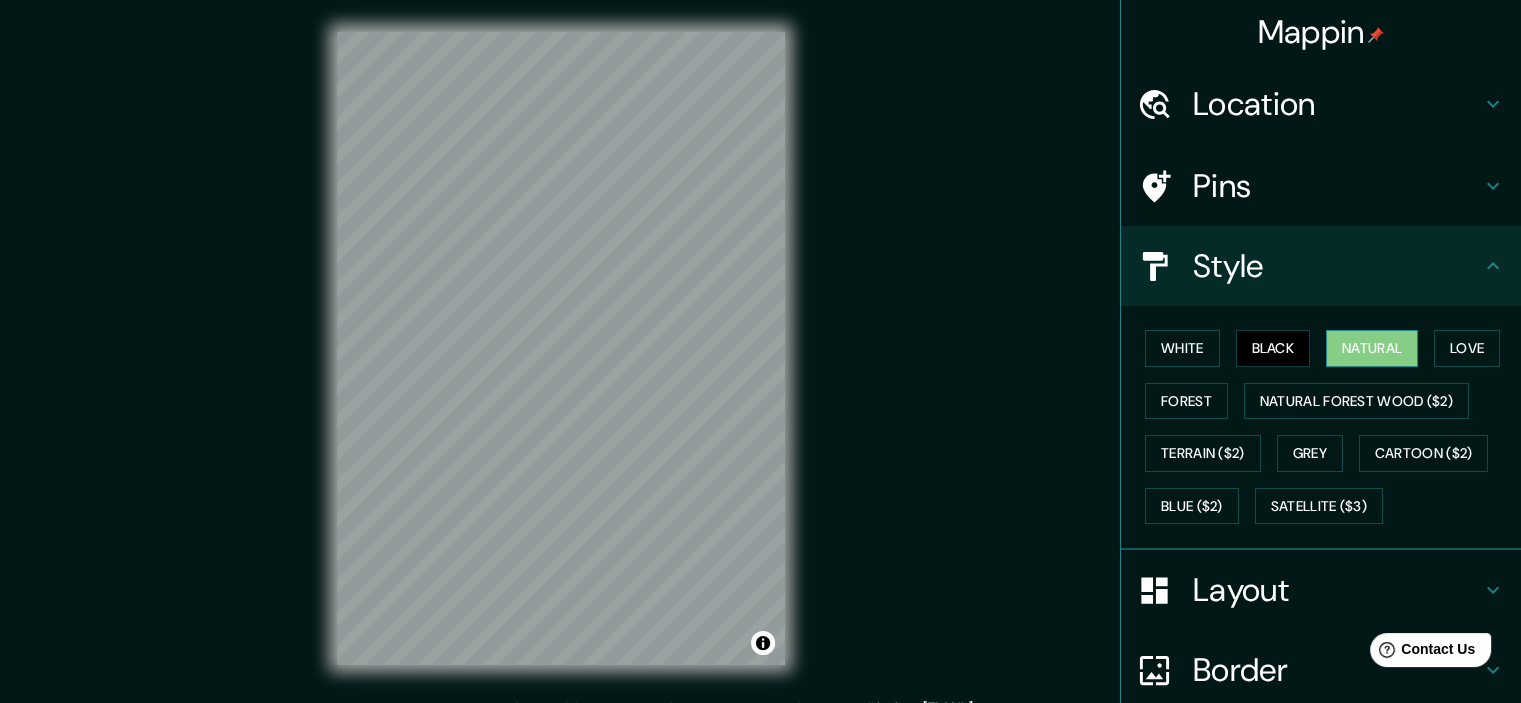 click on "Natural" at bounding box center [1372, 348] 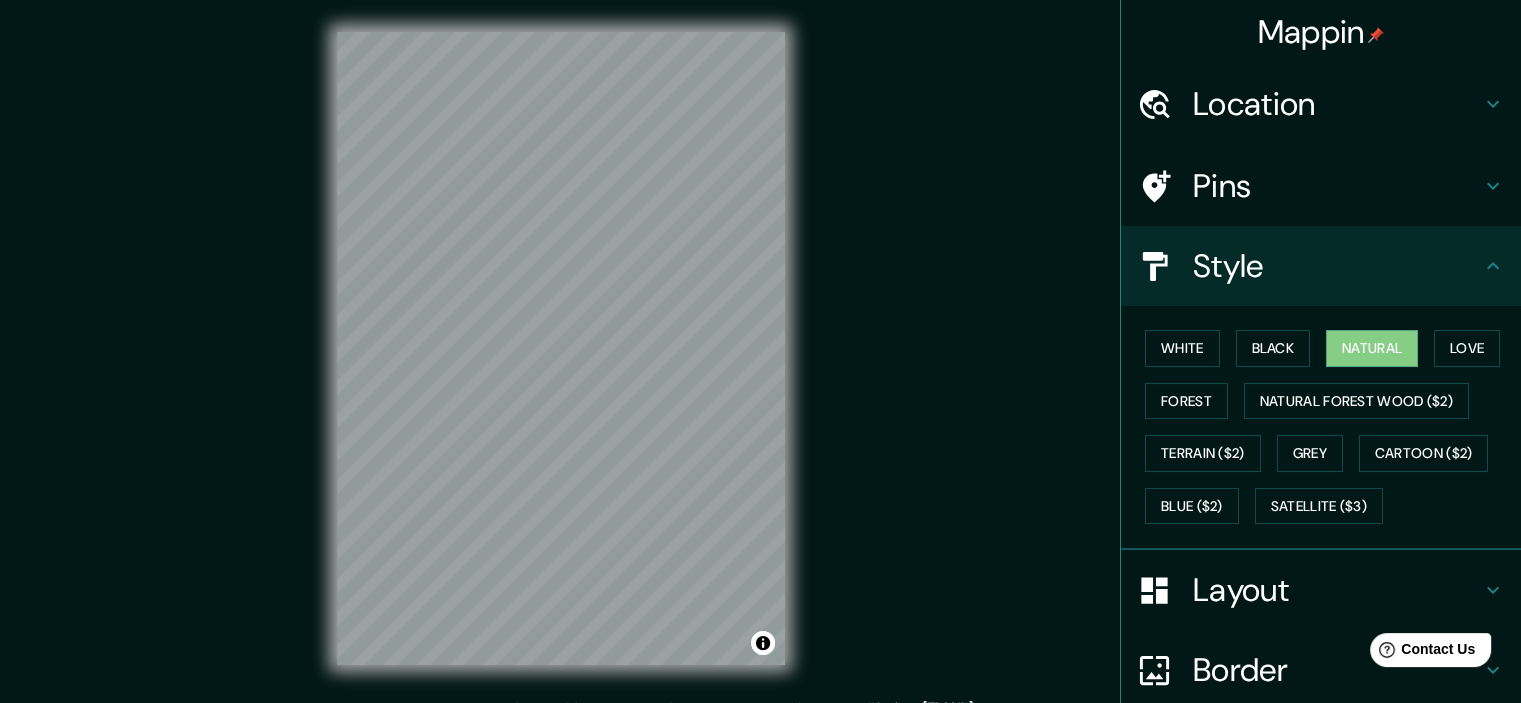 click on "White Black Natural Love Forest Wood ($2) Terrain ($2) Grey Cartoon ($2) Blue ($2) Satellite ($3)" at bounding box center (1329, 427) 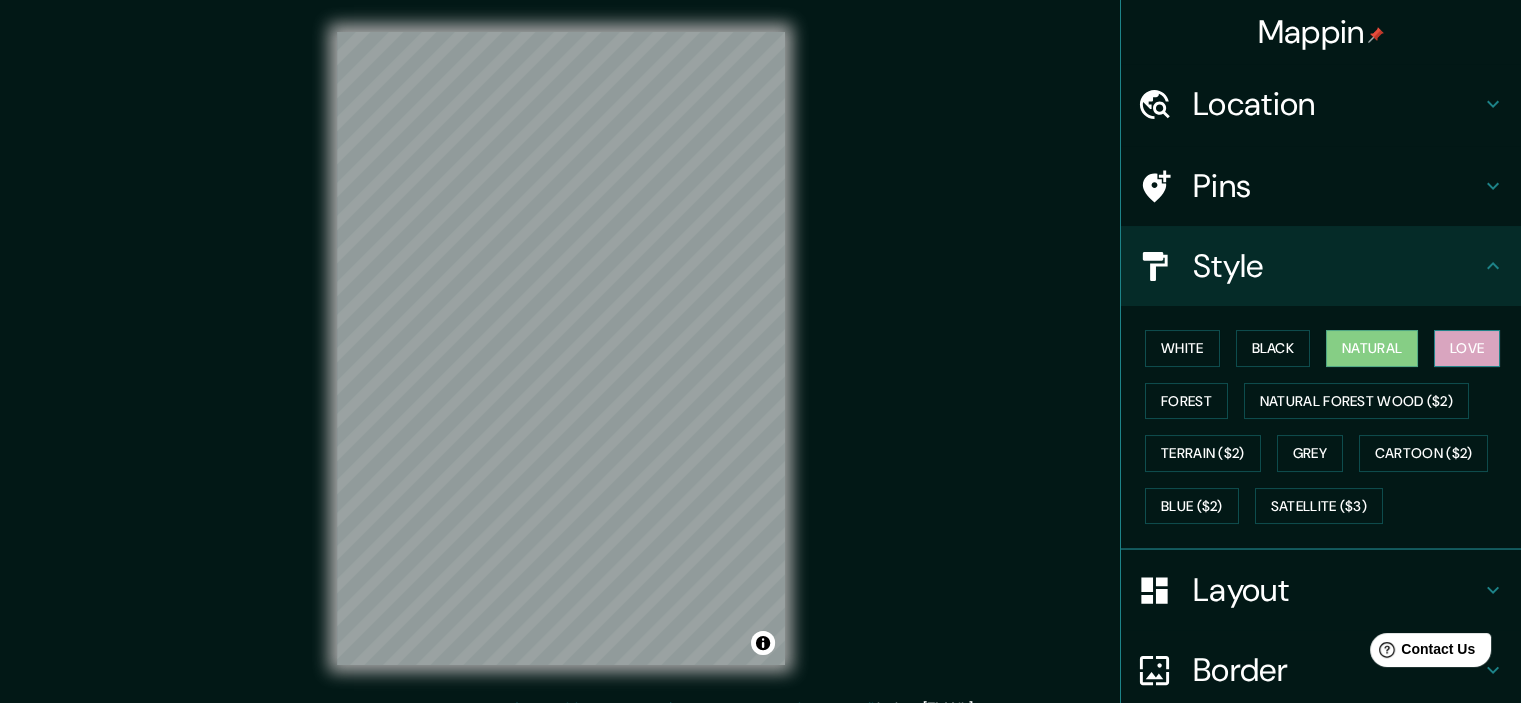 click on "Love" at bounding box center [1467, 348] 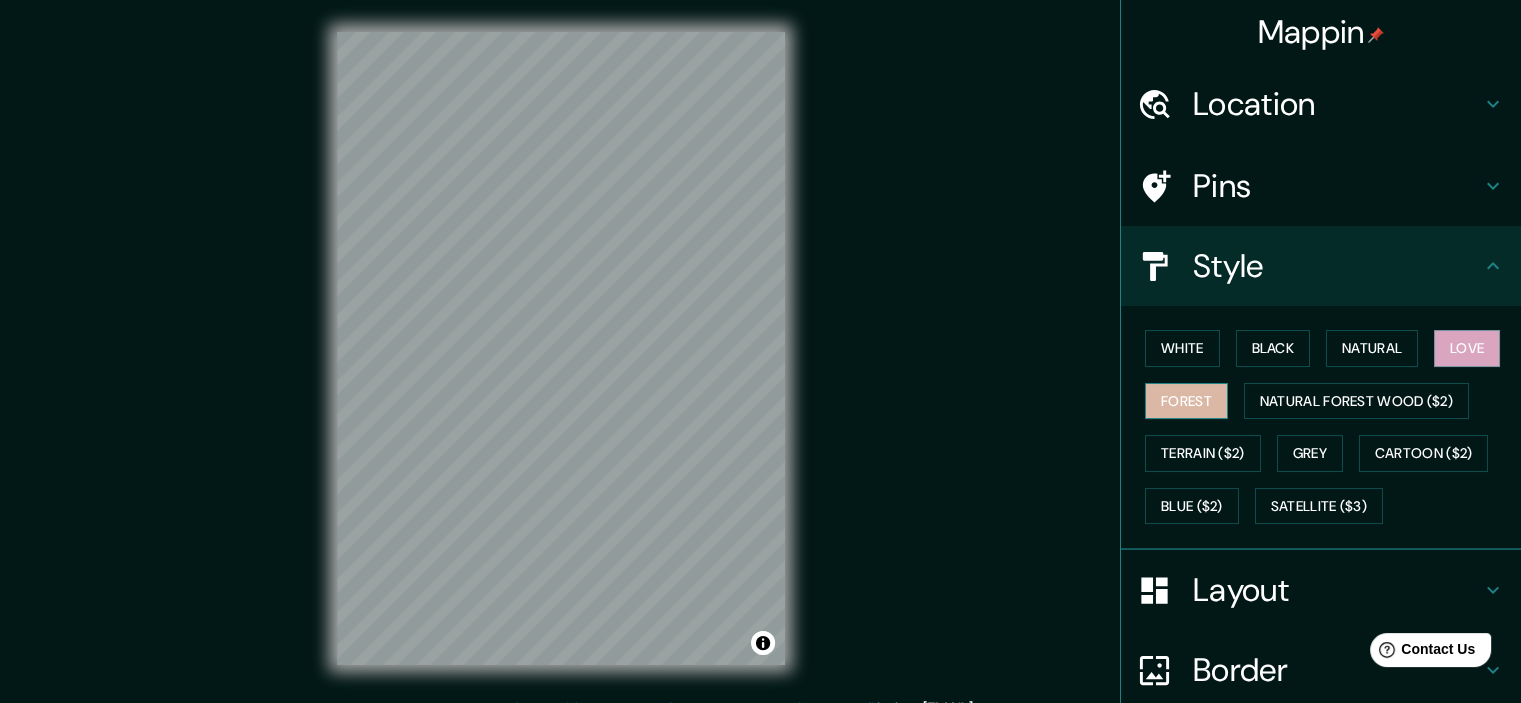click on "Forest" at bounding box center [1186, 401] 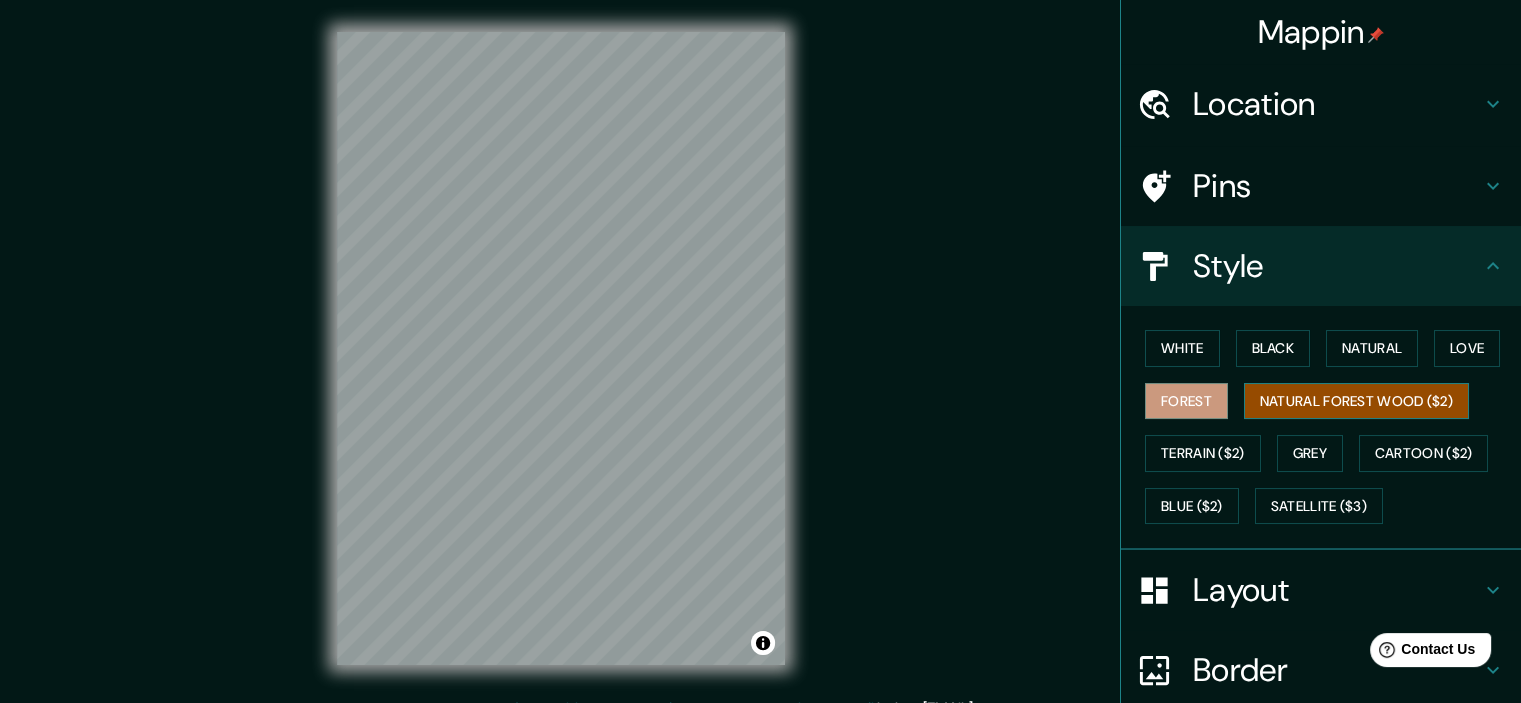 click on "Natural Forest Wood ($2)" at bounding box center (1356, 401) 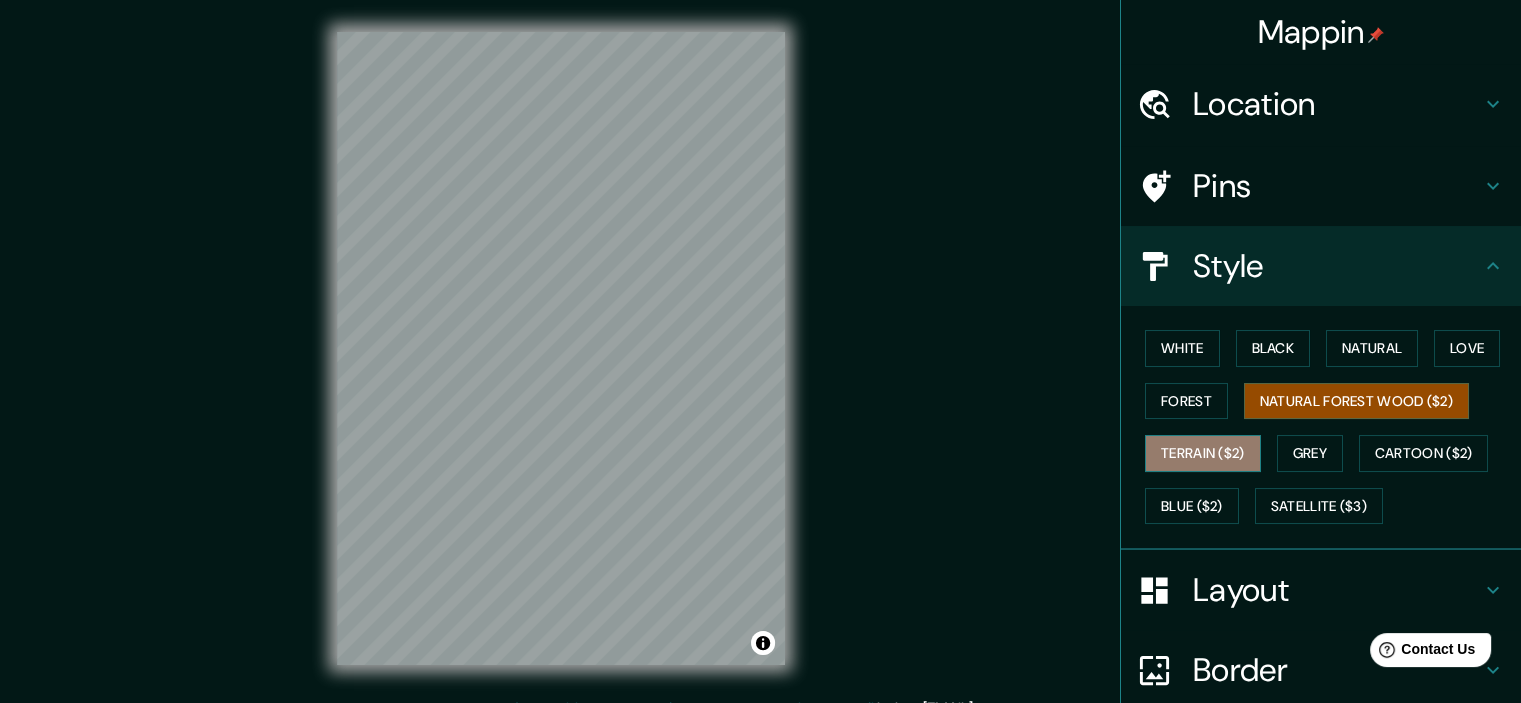 drag, startPoint x: 1413, startPoint y: 404, endPoint x: 1389, endPoint y: 411, distance: 25 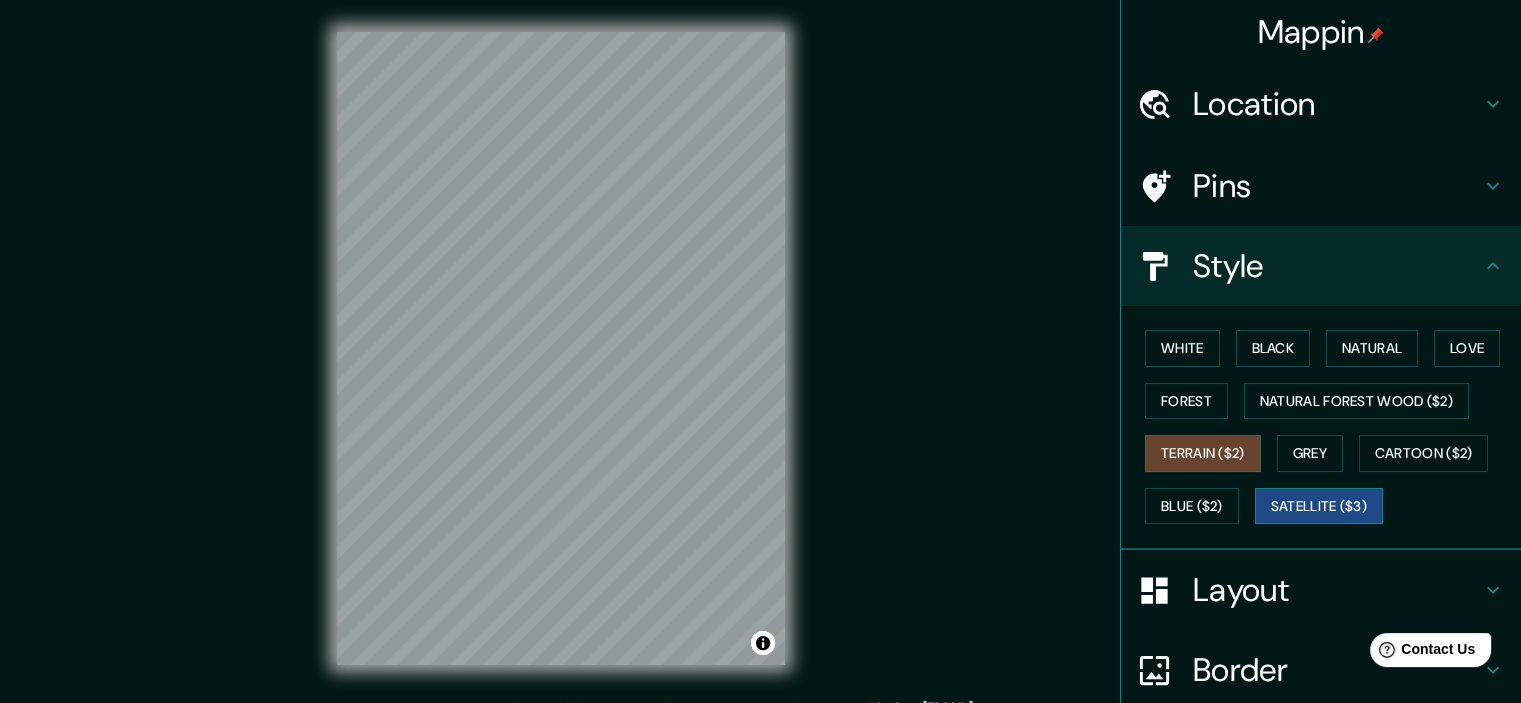 click on "Satellite ($3)" at bounding box center (1319, 506) 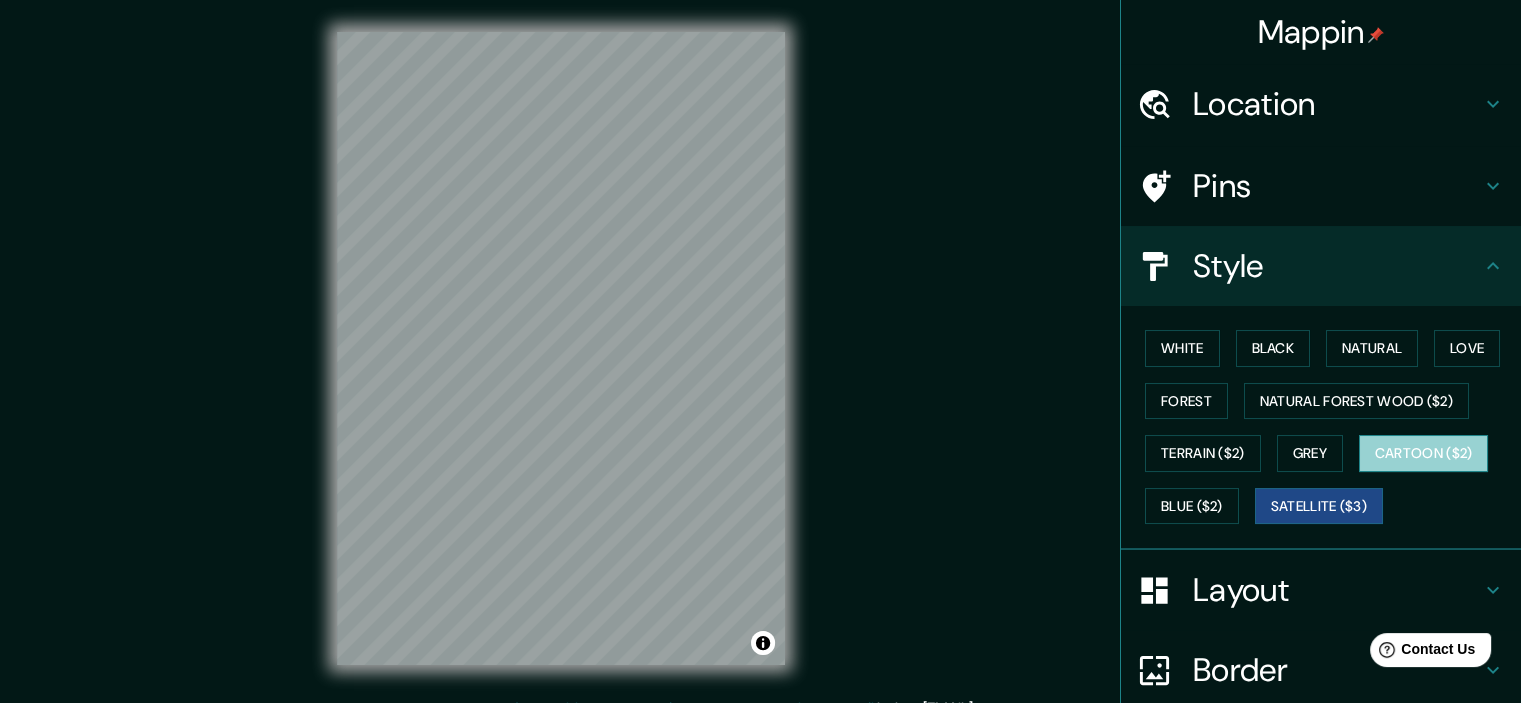 click on "Cartoon ($2)" at bounding box center (1424, 453) 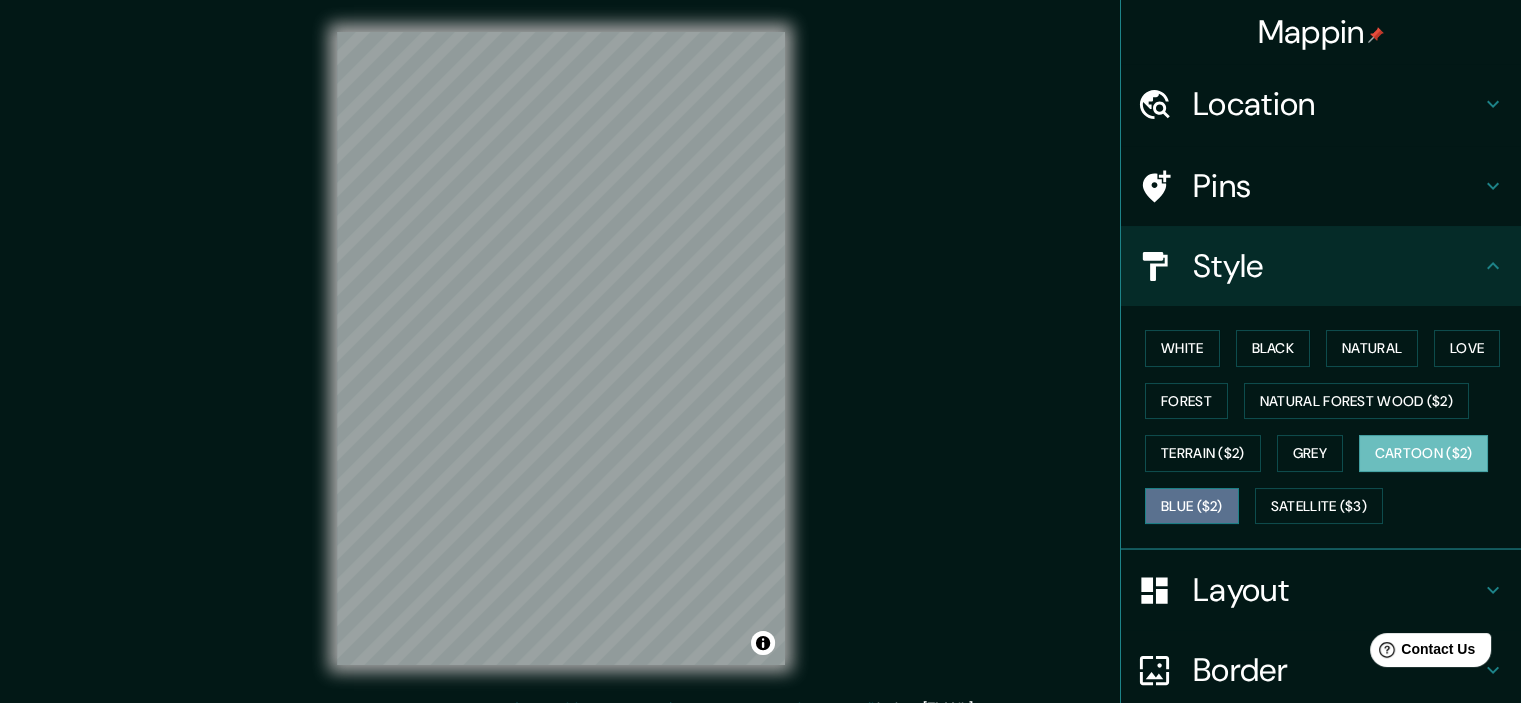 click on "Blue ($2)" at bounding box center [1192, 506] 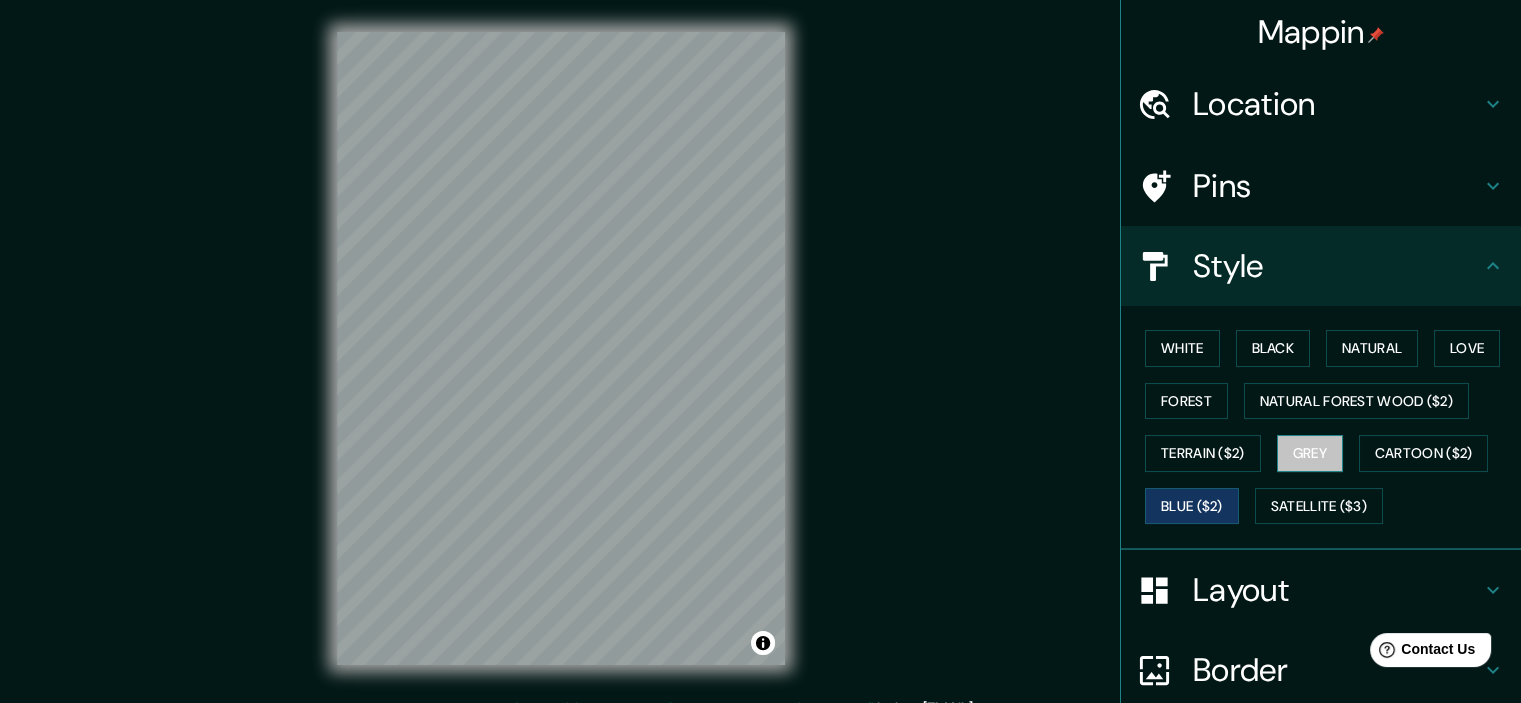 click on "Grey" at bounding box center (1310, 453) 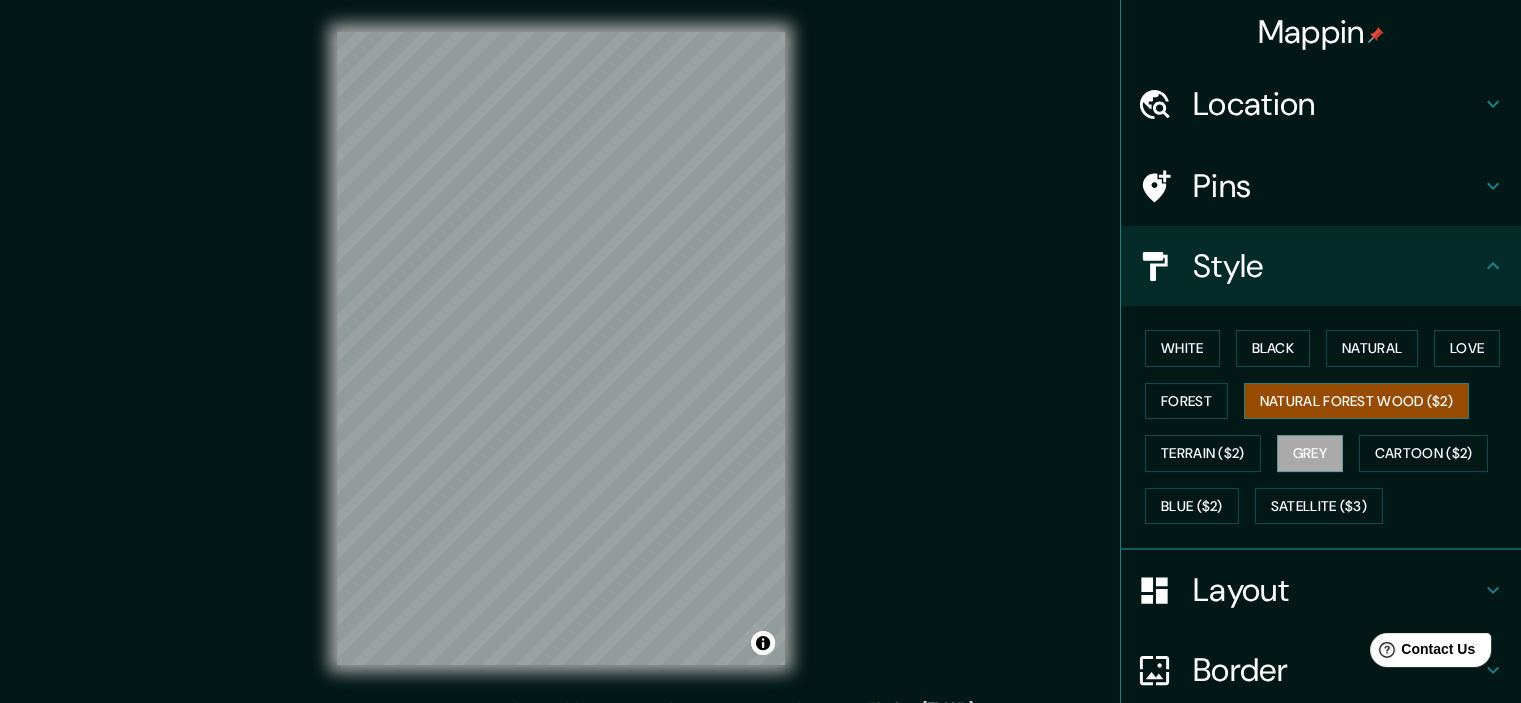 click on "Wood ($2)" at bounding box center (1356, 401) 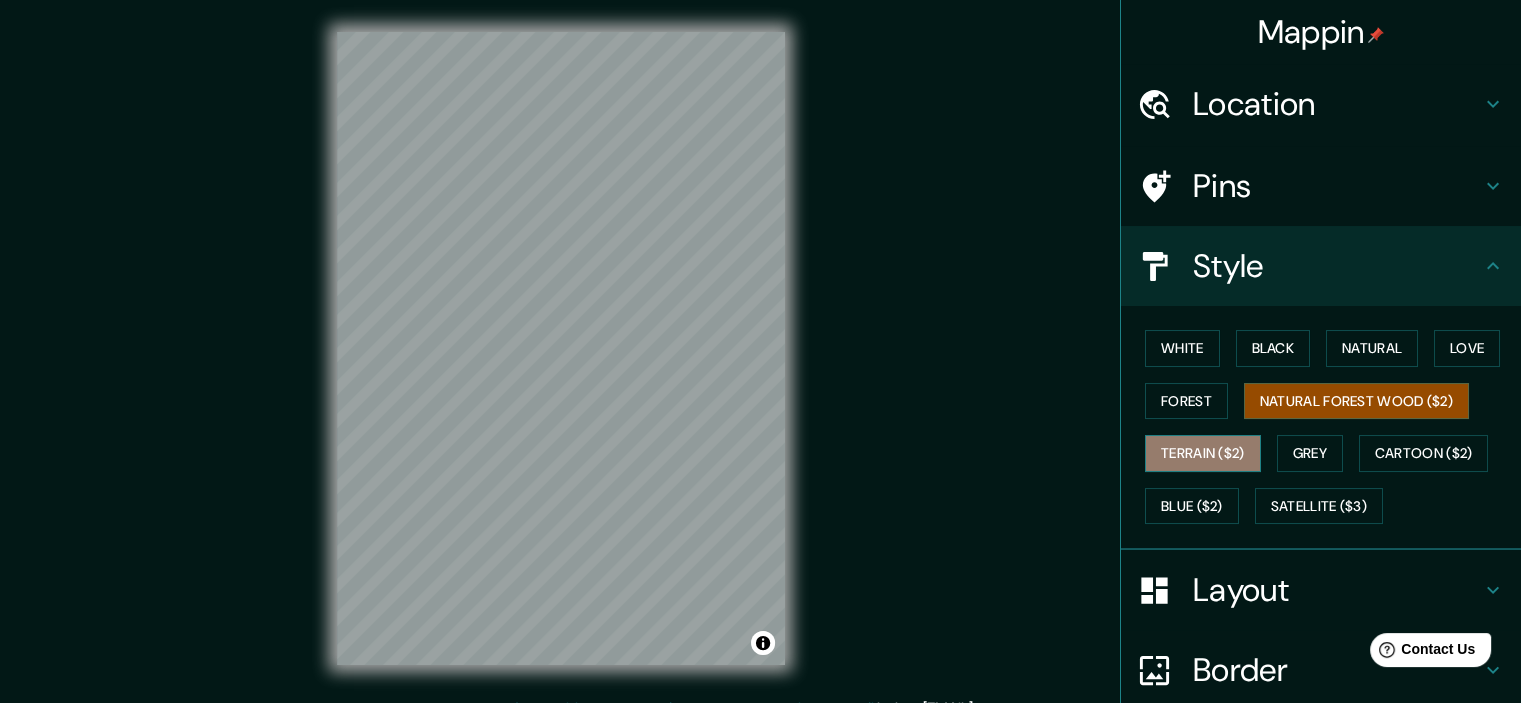 click on "Terrain ($2)" at bounding box center [1203, 453] 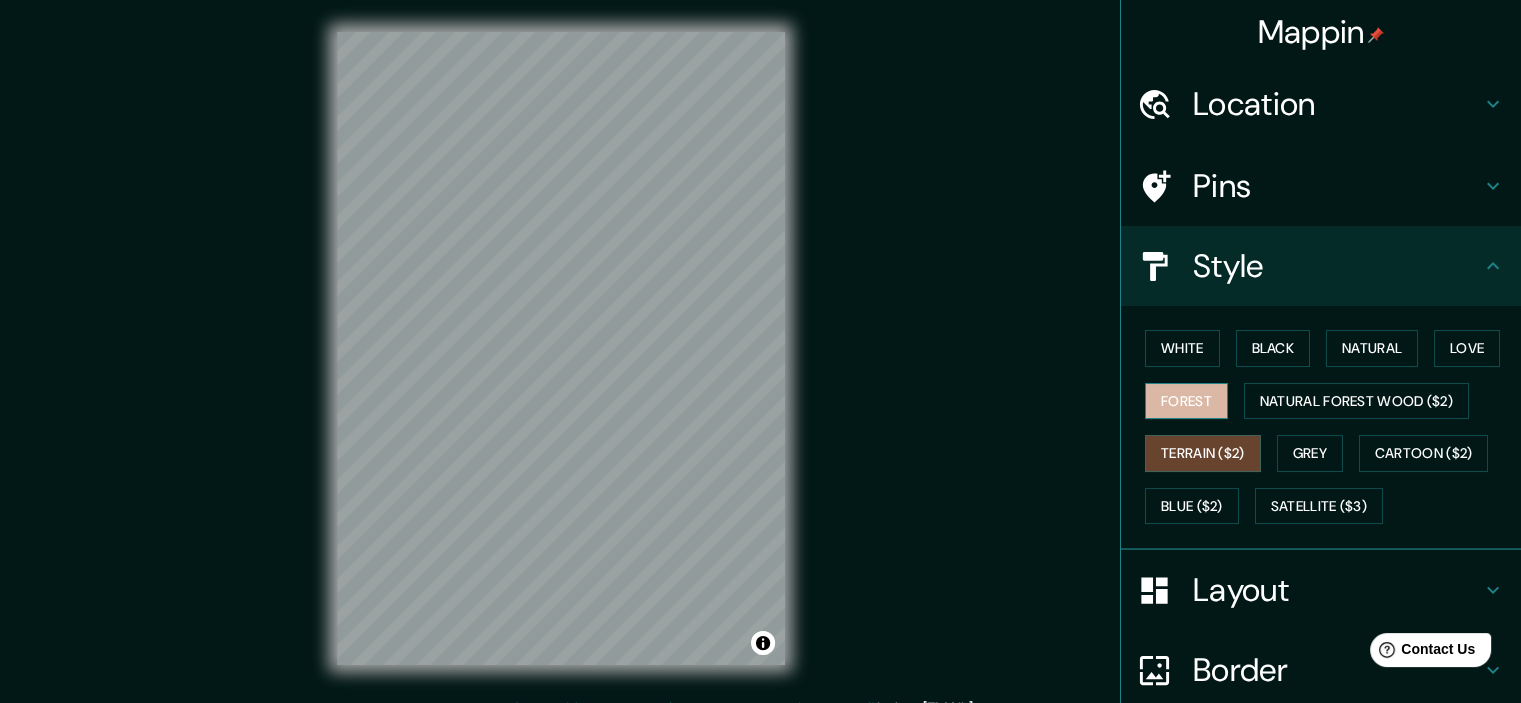 click on "Forest" at bounding box center (1186, 401) 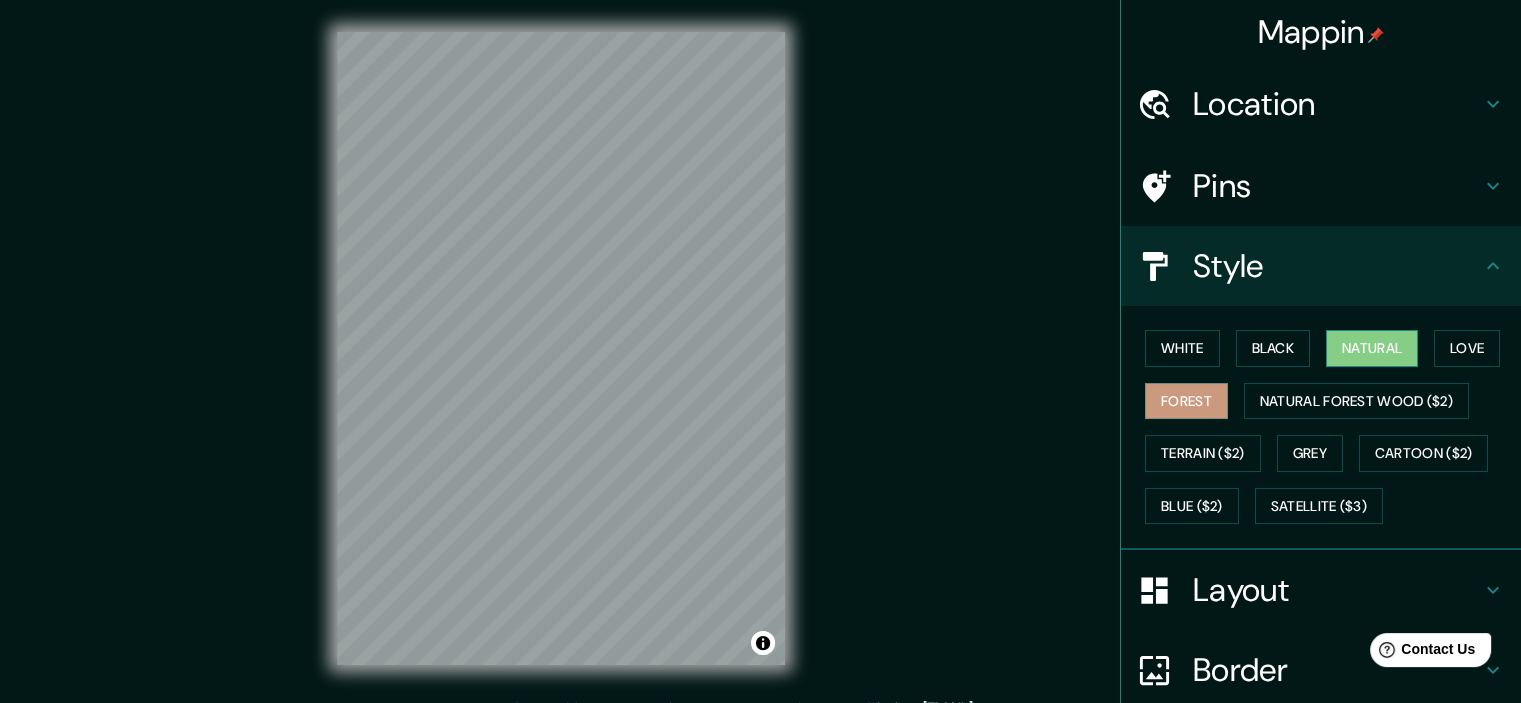 click on "Natural" at bounding box center [1372, 348] 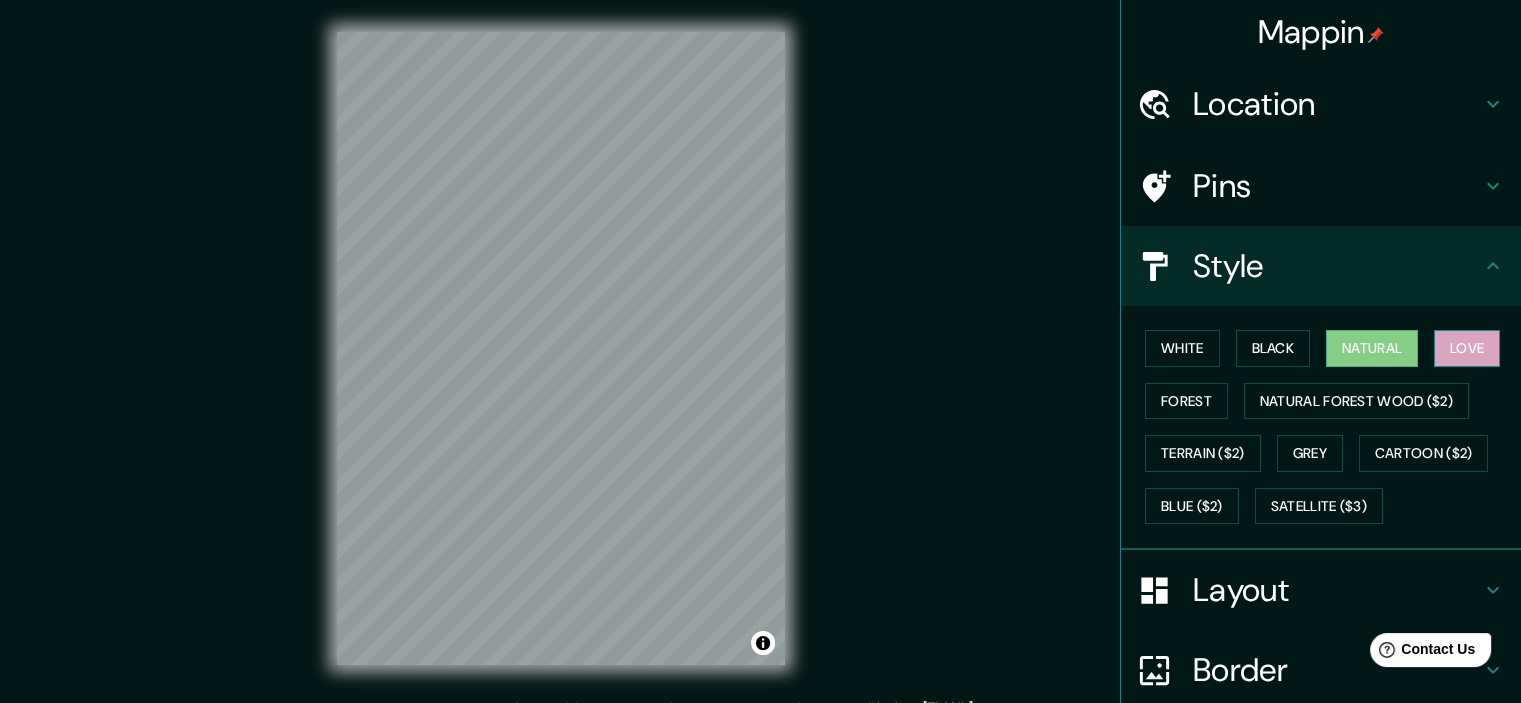 click on "Love" at bounding box center (1467, 348) 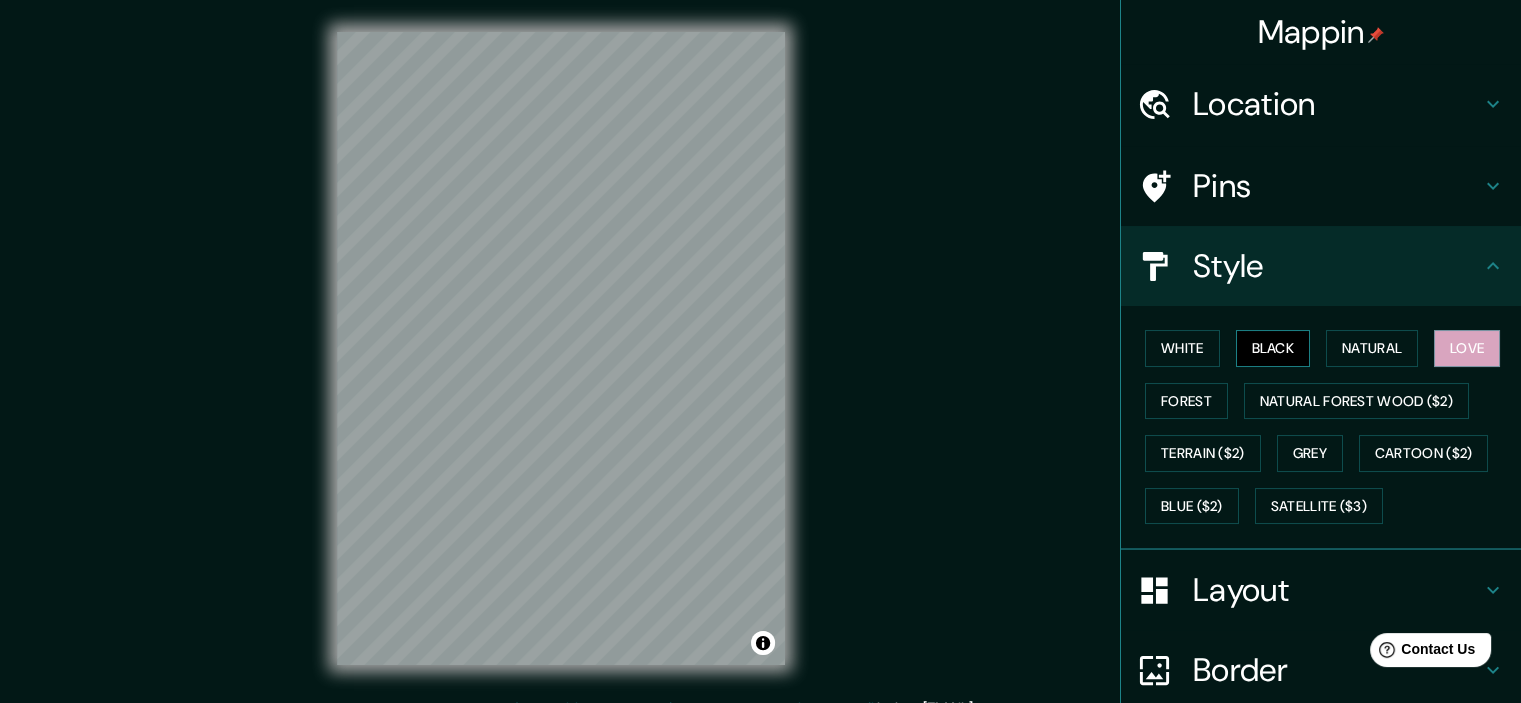 click on "Black" at bounding box center [1273, 348] 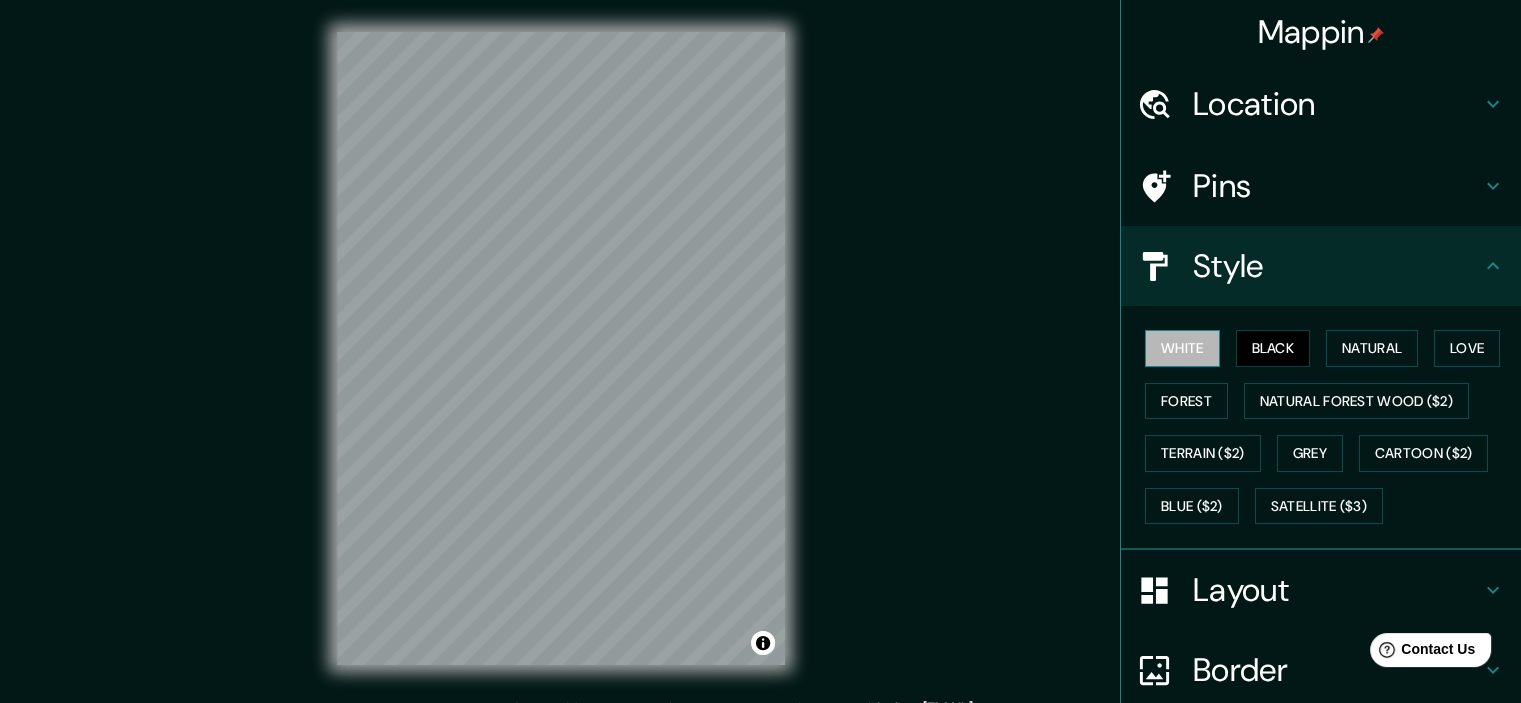 click on "White" at bounding box center (1182, 348) 